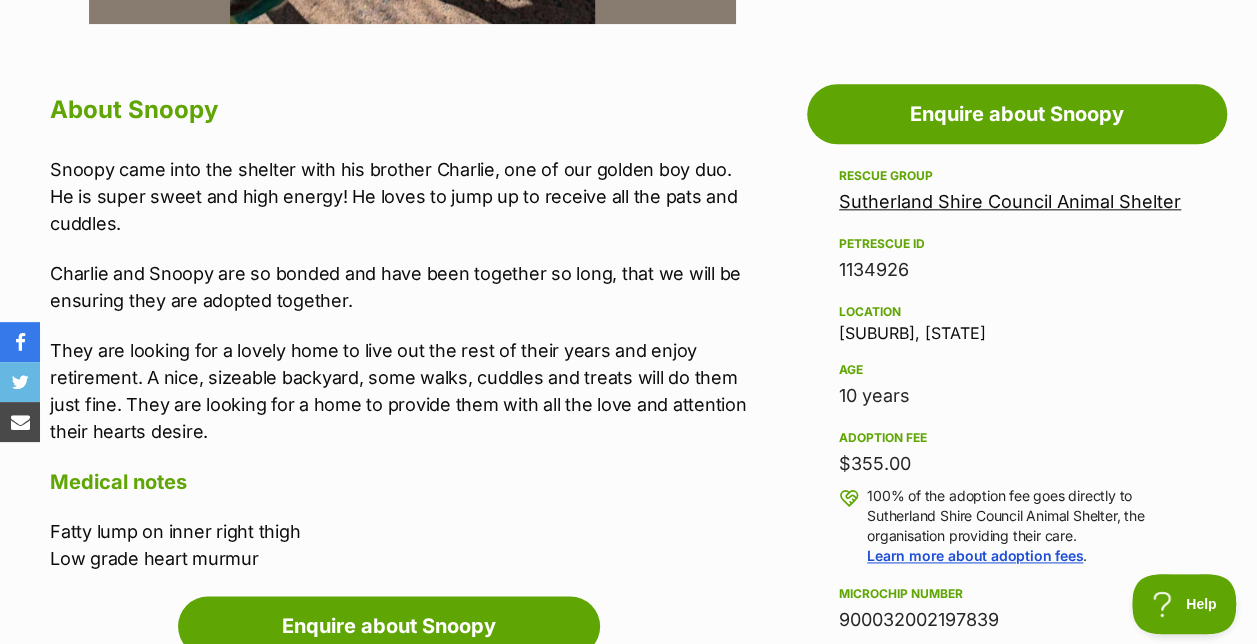 scroll, scrollTop: 0, scrollLeft: 0, axis: both 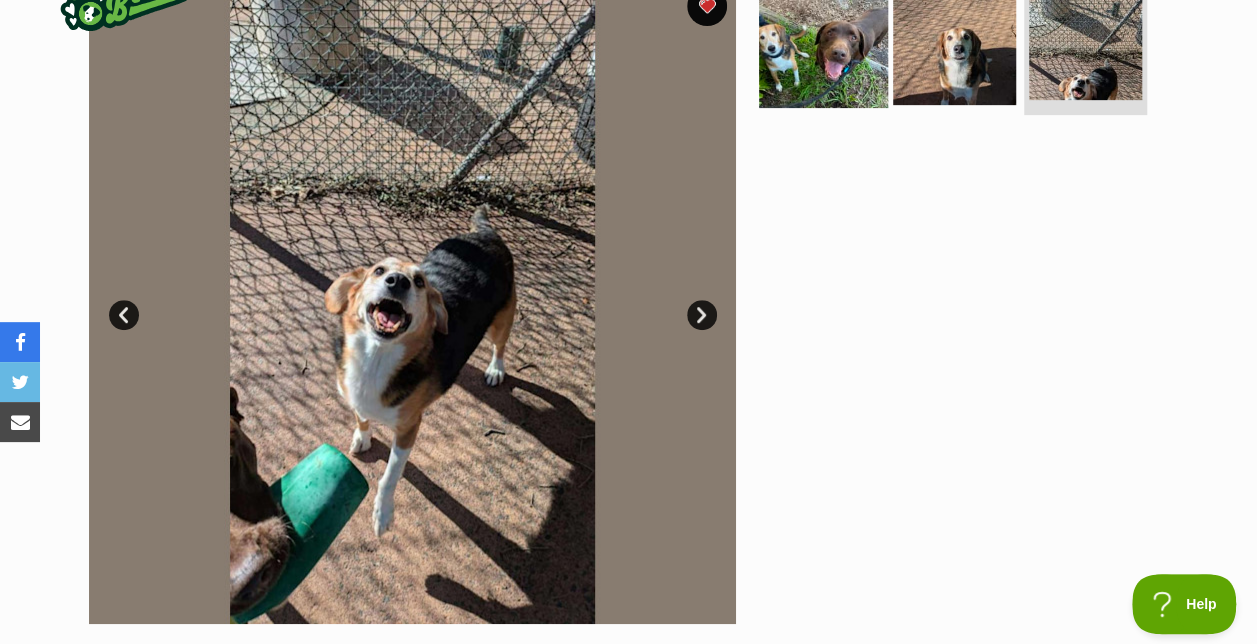 click at bounding box center [823, 42] 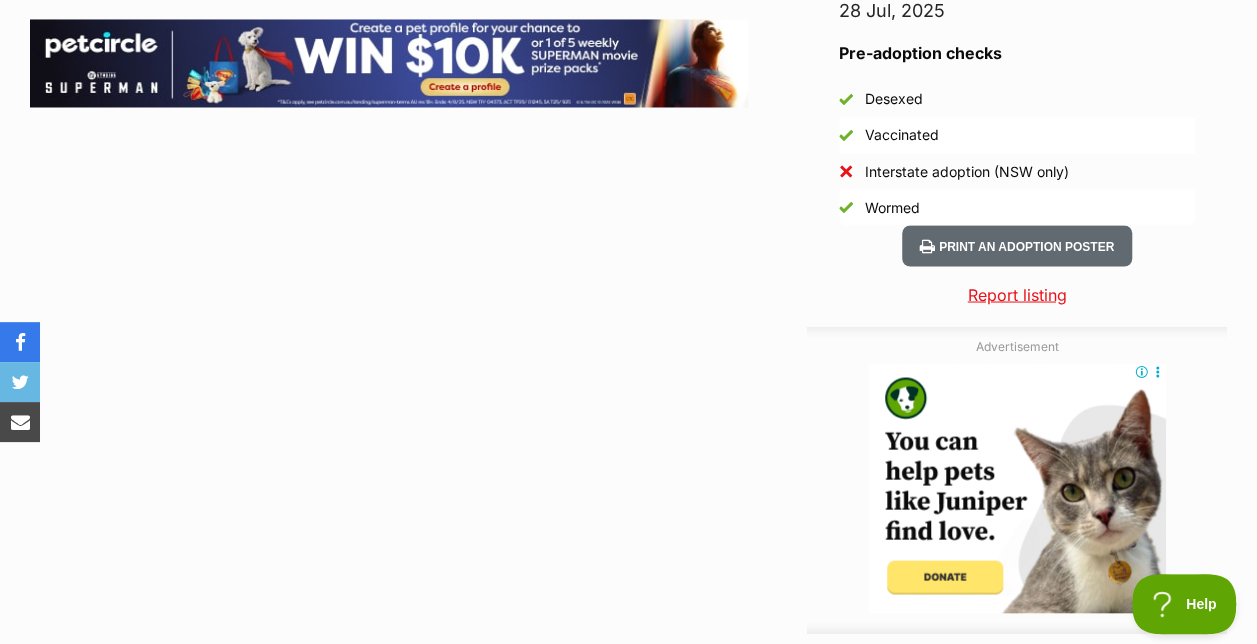 scroll, scrollTop: 2159, scrollLeft: 0, axis: vertical 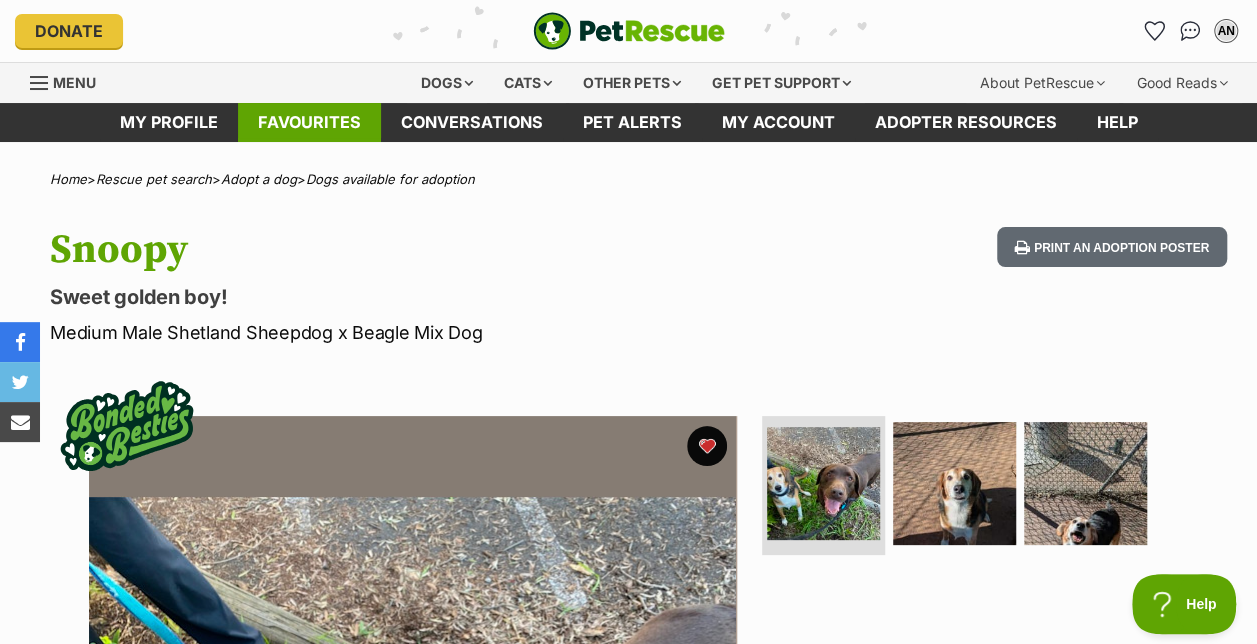 click on "Favourites" at bounding box center (309, 122) 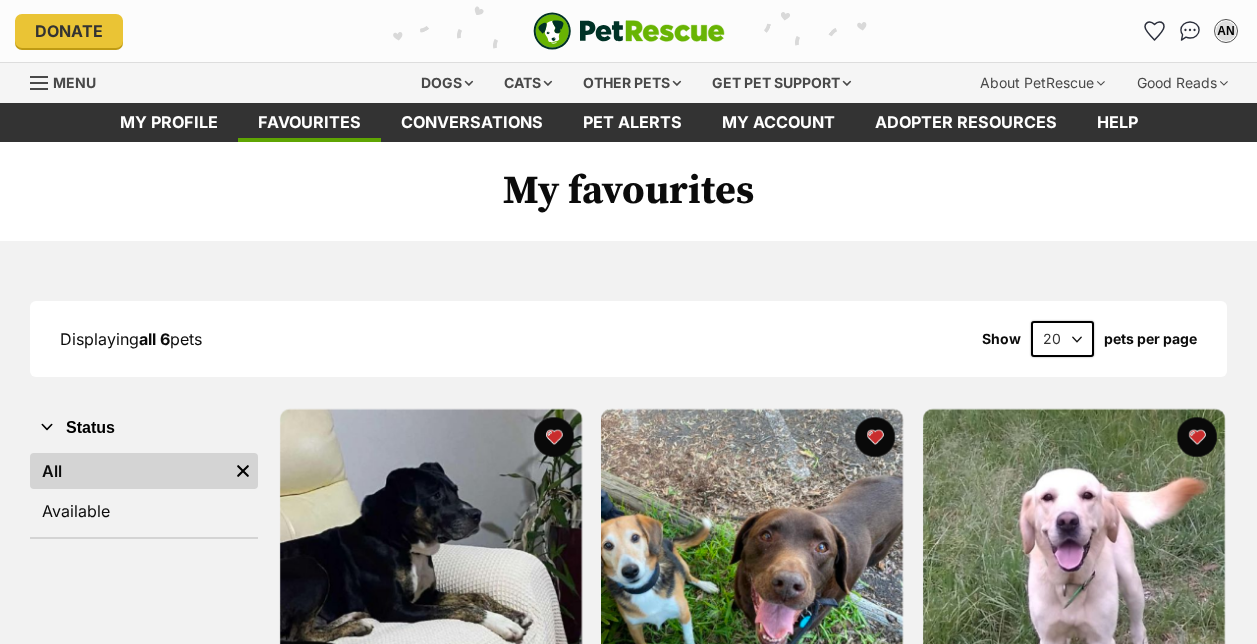 scroll, scrollTop: 0, scrollLeft: 0, axis: both 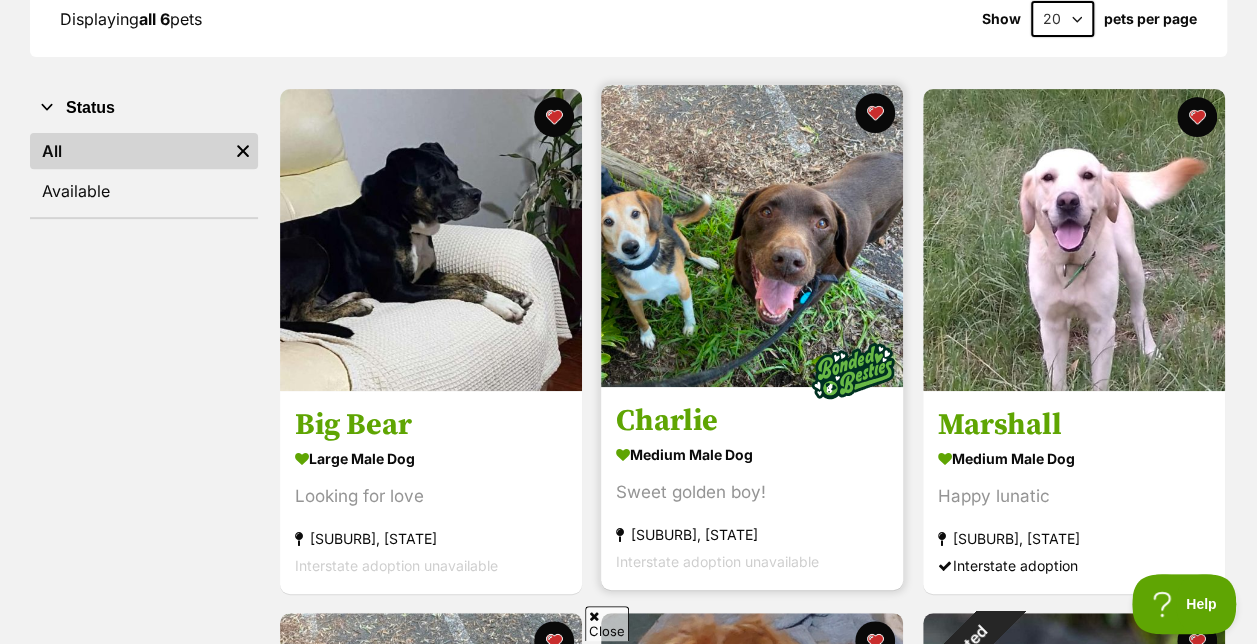 click at bounding box center (752, 236) 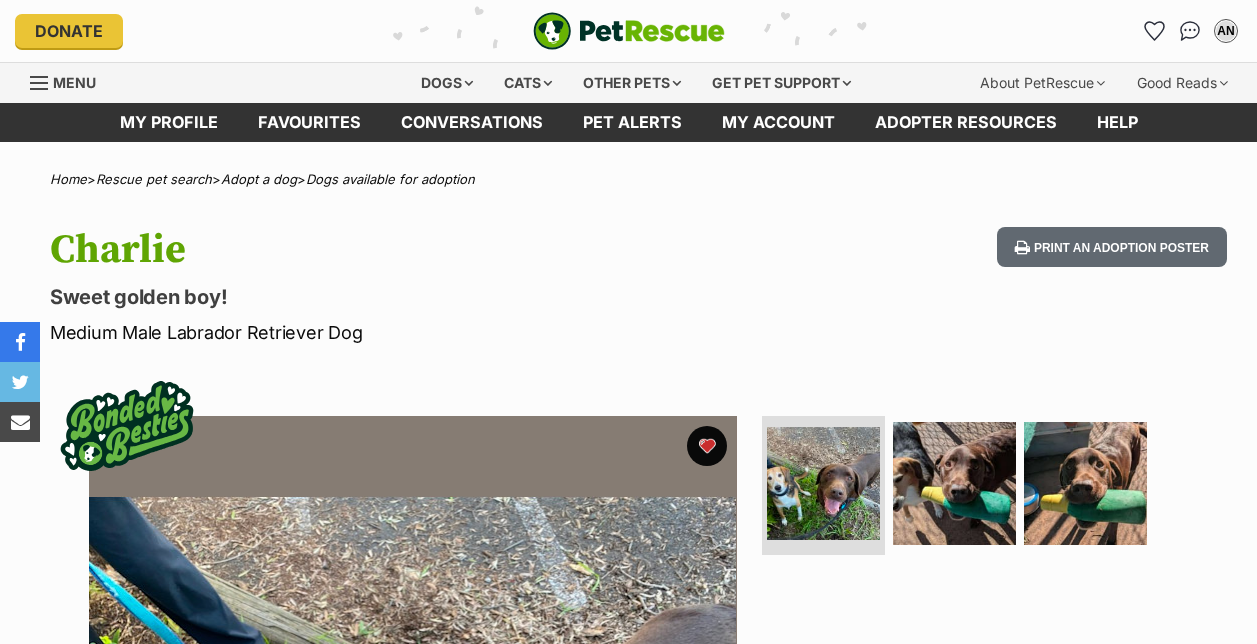 scroll, scrollTop: 0, scrollLeft: 0, axis: both 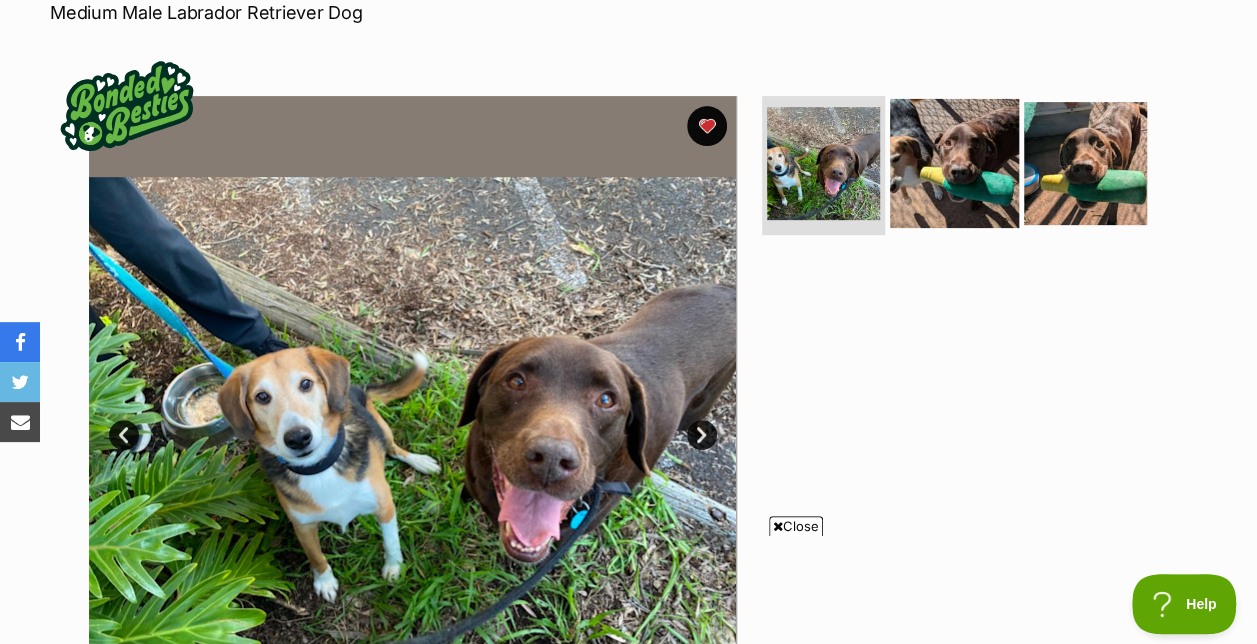 click at bounding box center [954, 162] 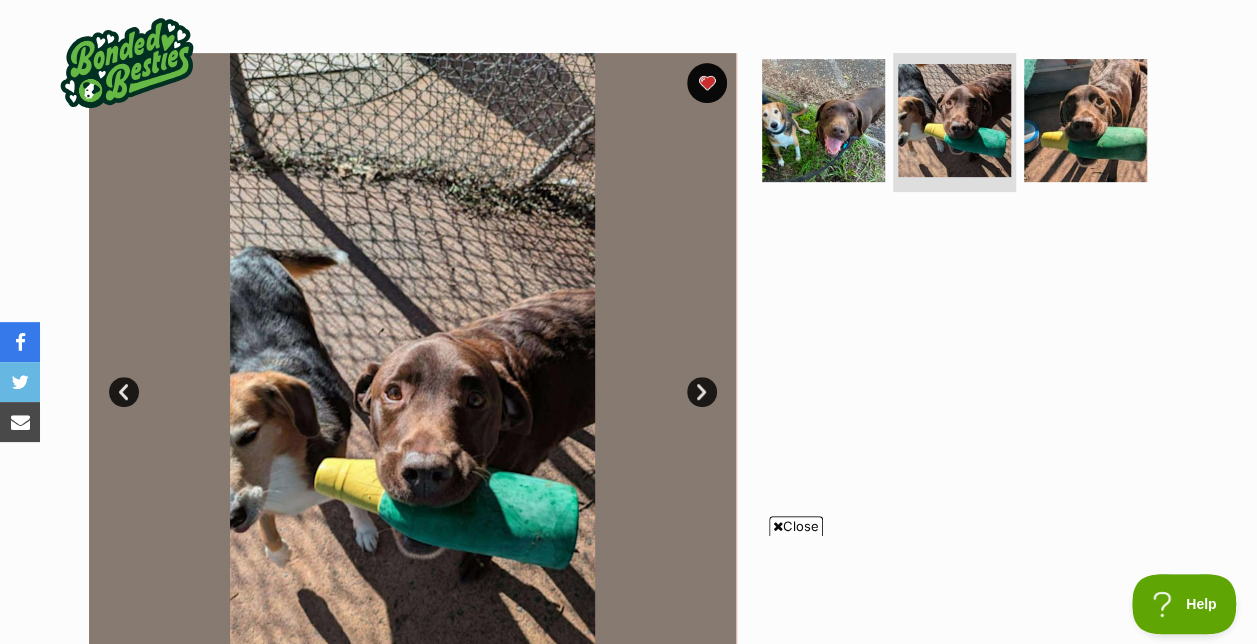 scroll, scrollTop: 400, scrollLeft: 0, axis: vertical 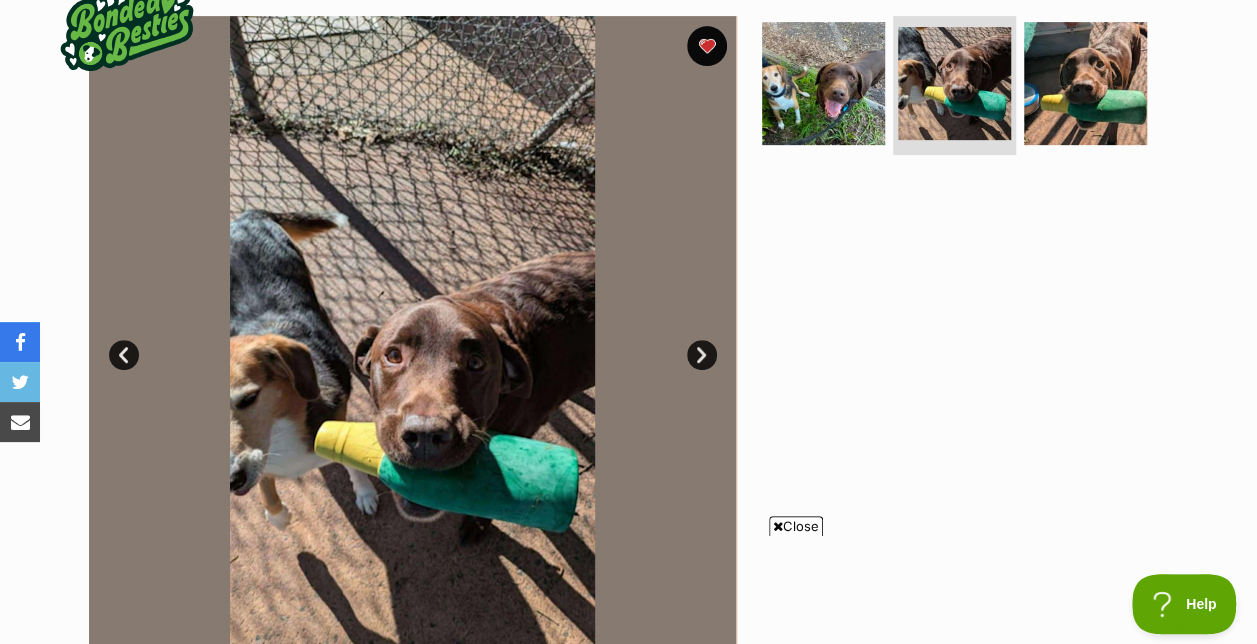 click at bounding box center [778, 526] 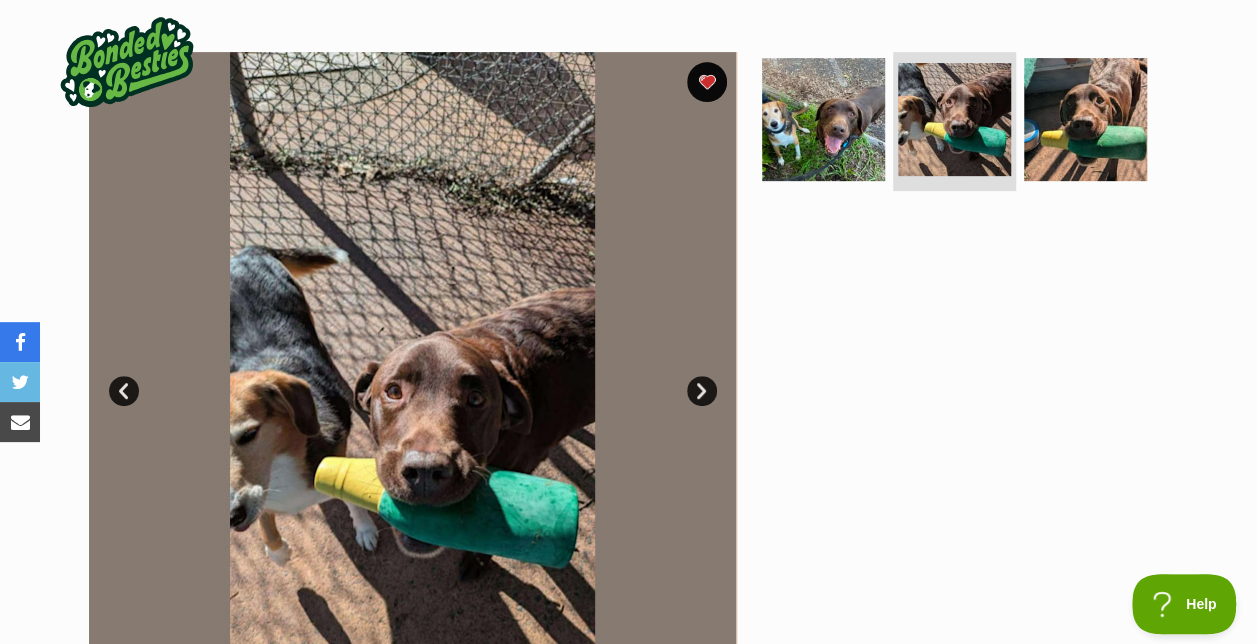 scroll, scrollTop: 360, scrollLeft: 0, axis: vertical 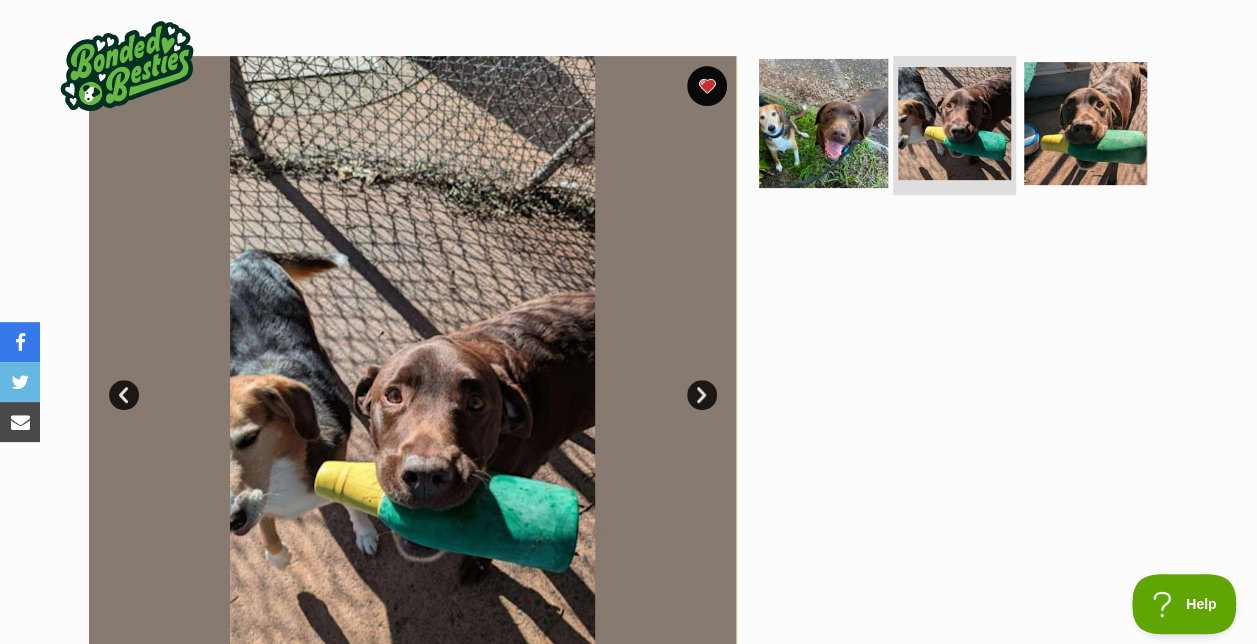 click at bounding box center [823, 122] 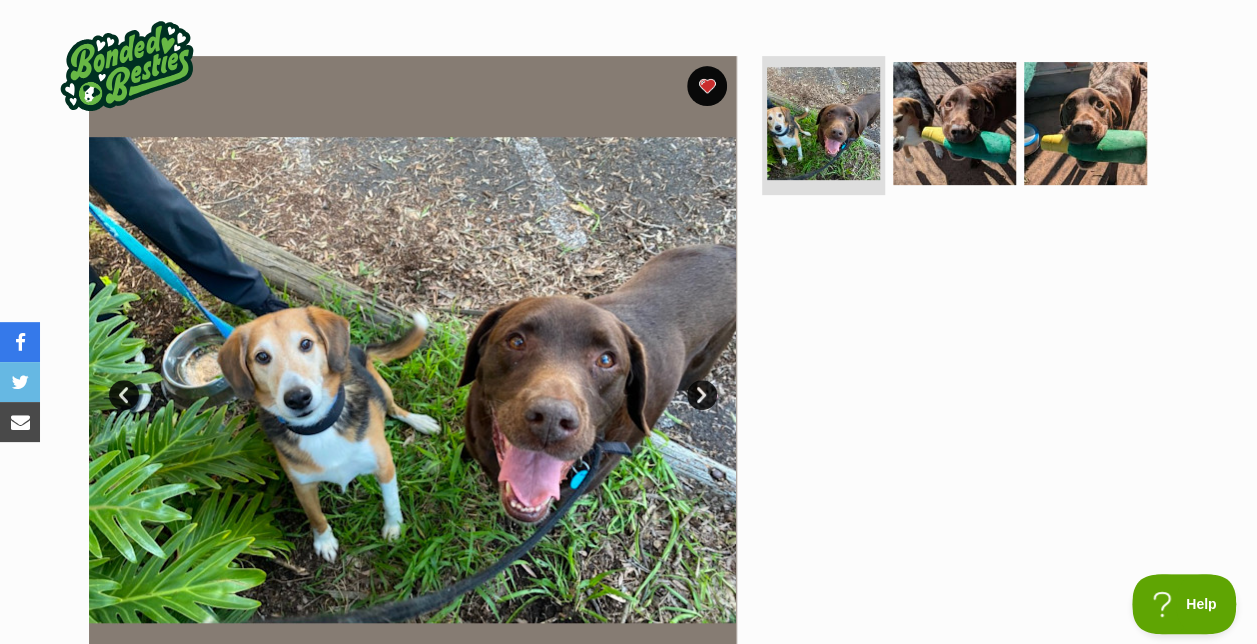 click at bounding box center (963, 380) 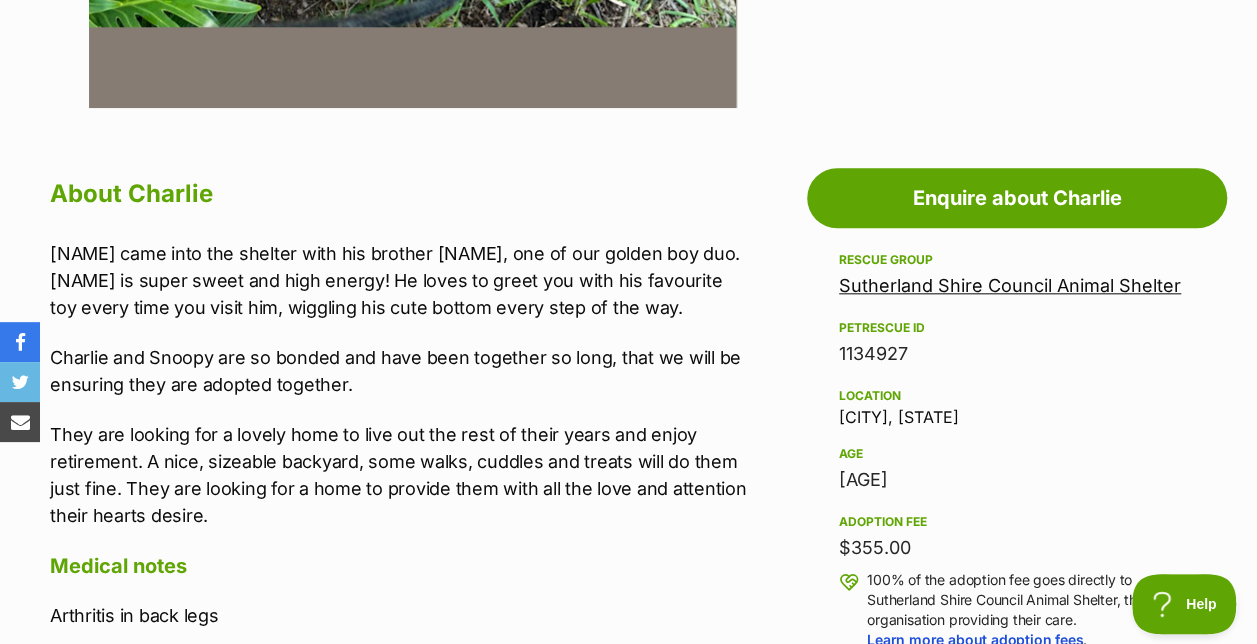 scroll, scrollTop: 960, scrollLeft: 0, axis: vertical 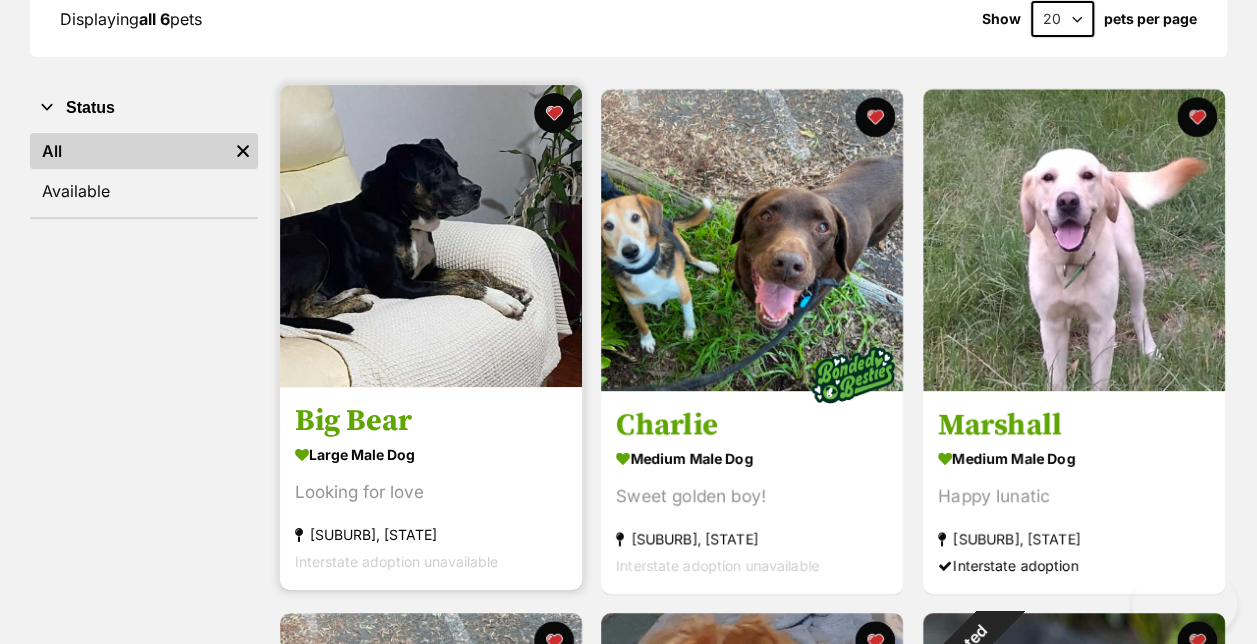 click at bounding box center [431, 236] 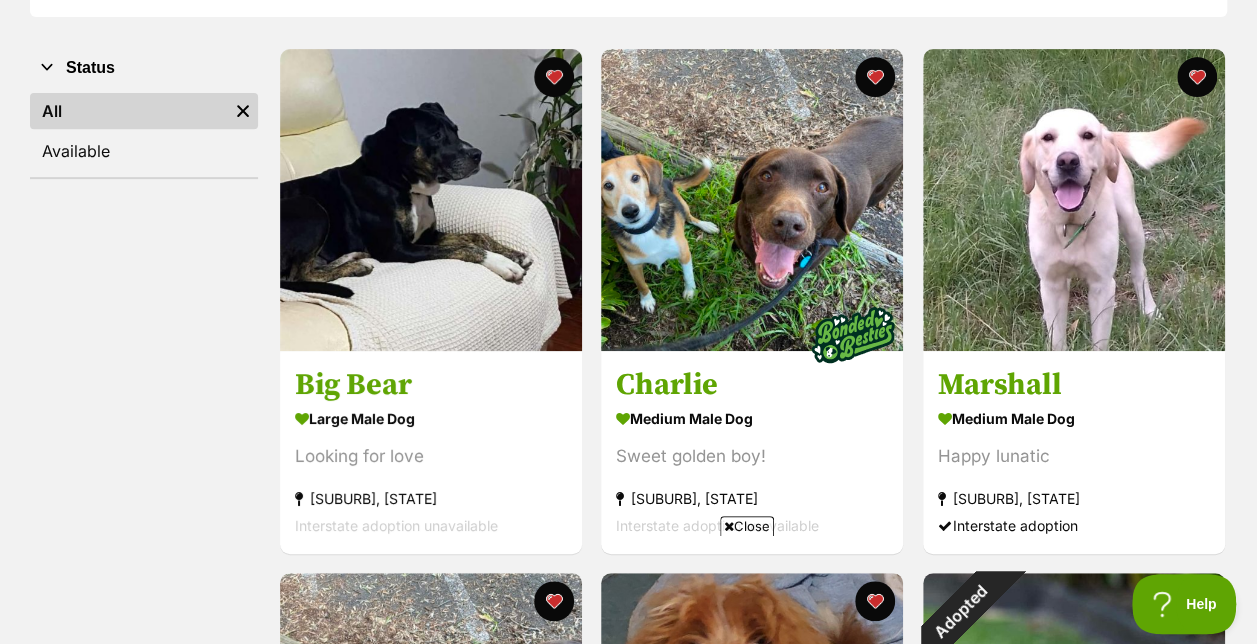 scroll, scrollTop: 440, scrollLeft: 0, axis: vertical 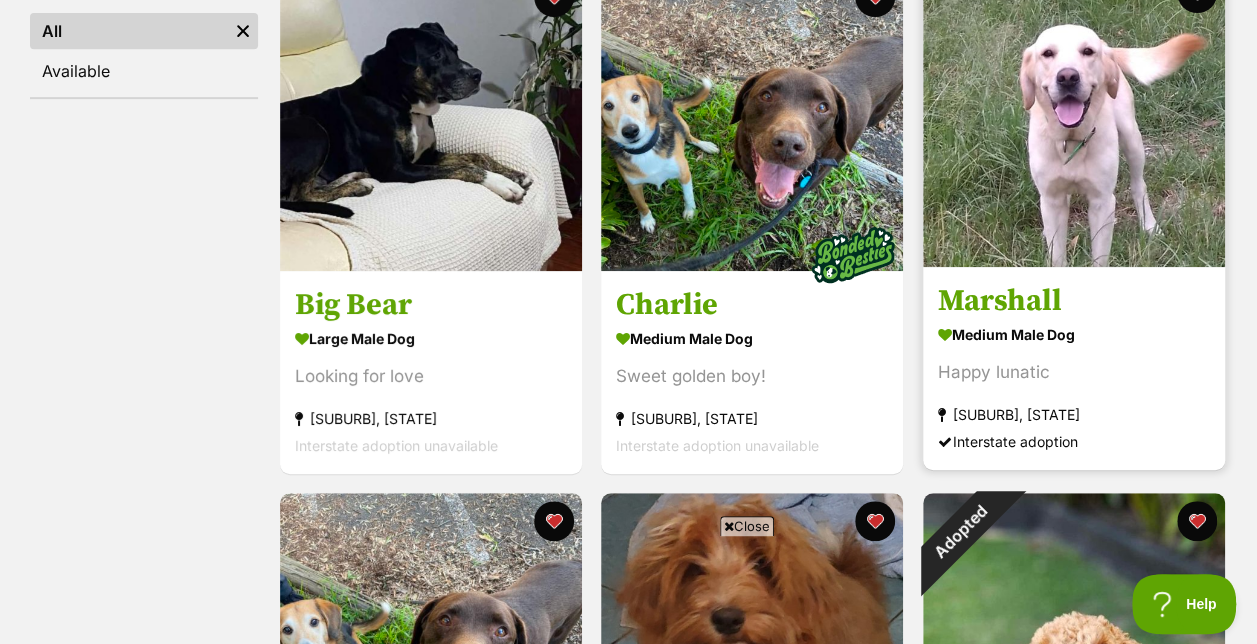 click at bounding box center [1074, 116] 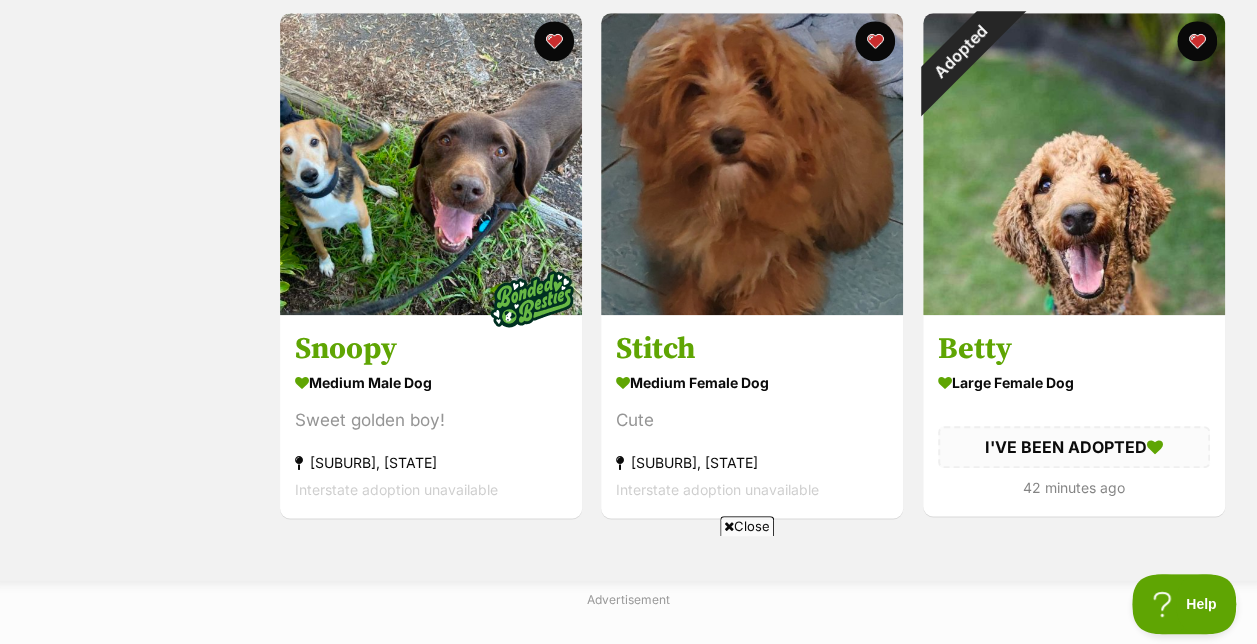 scroll, scrollTop: 880, scrollLeft: 0, axis: vertical 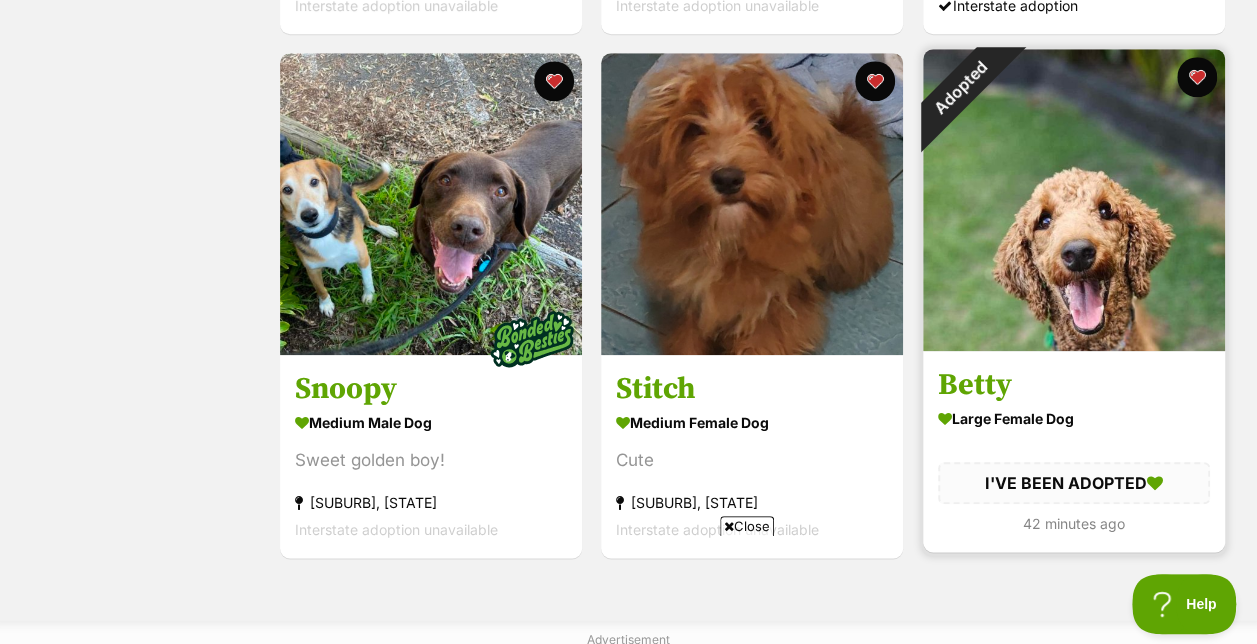 click at bounding box center (1074, 200) 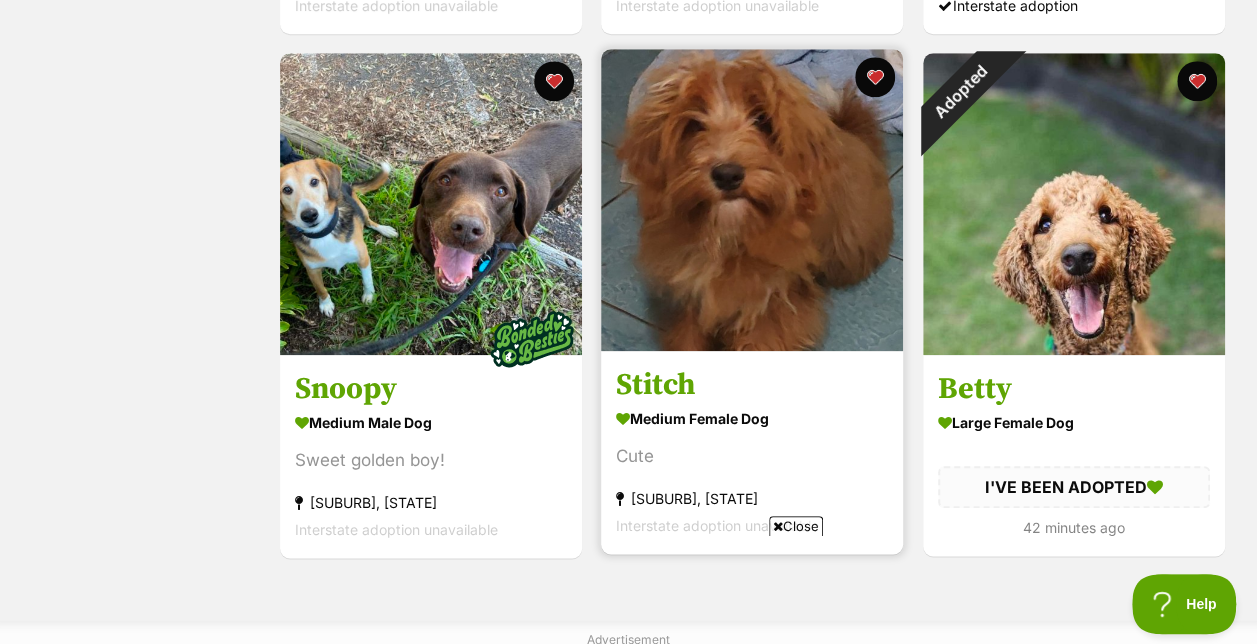 click at bounding box center (752, 200) 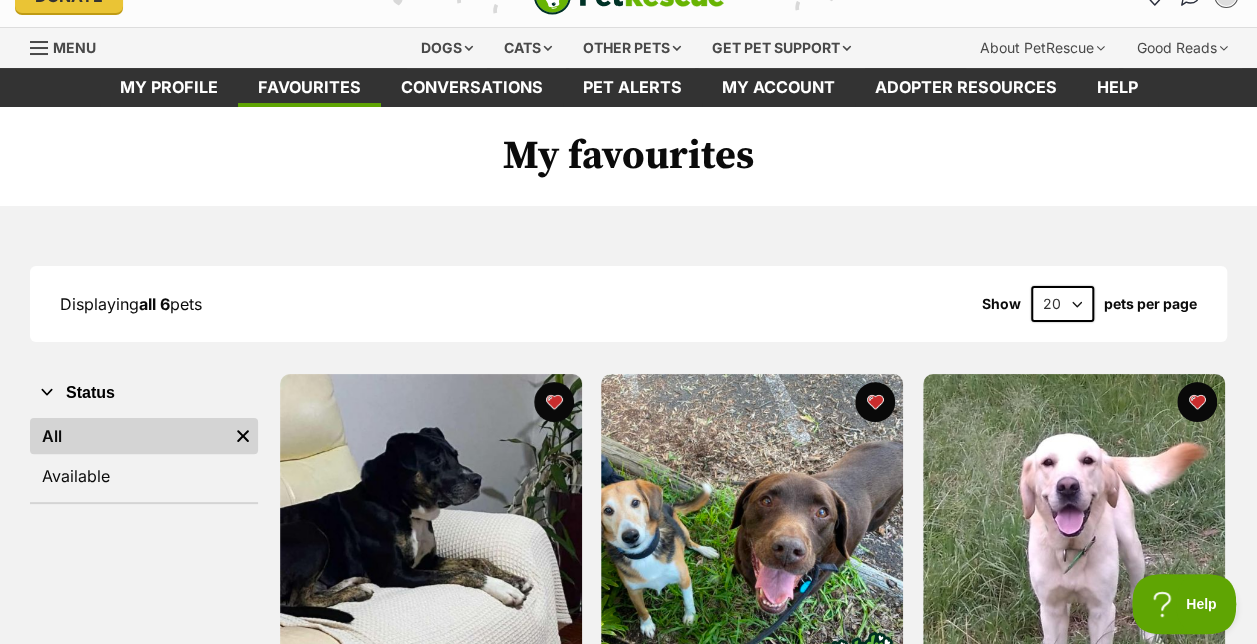 scroll, scrollTop: 0, scrollLeft: 0, axis: both 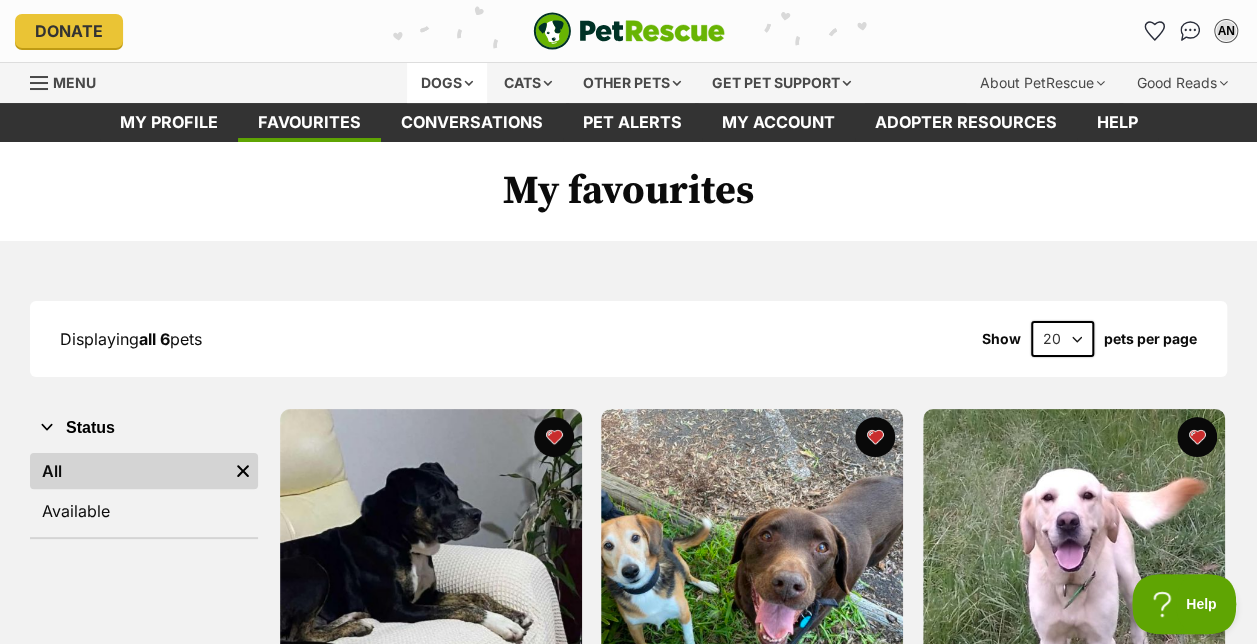 click on "Dogs" at bounding box center (447, 83) 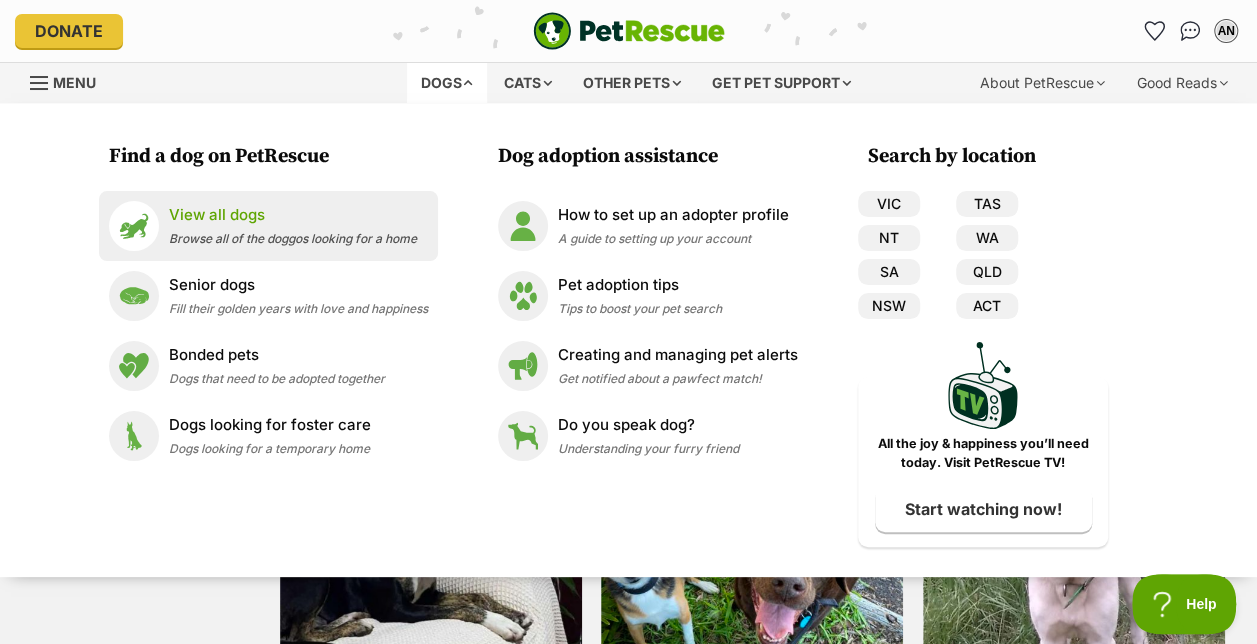 click on "View all dogs" at bounding box center (293, 215) 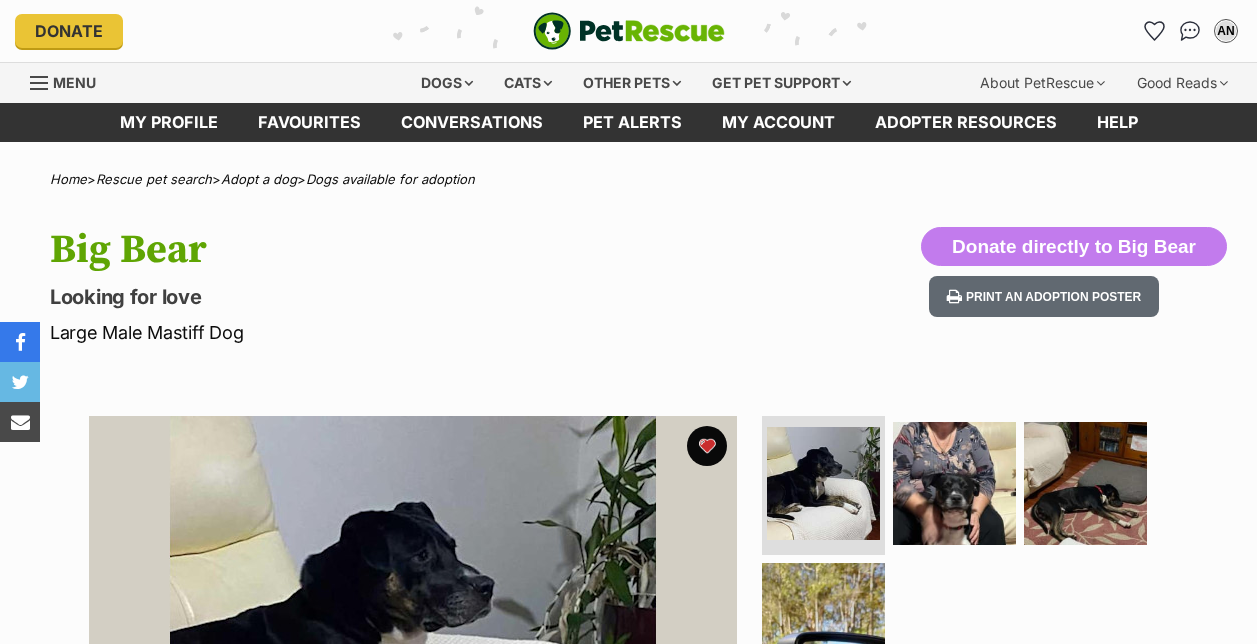 scroll, scrollTop: 0, scrollLeft: 0, axis: both 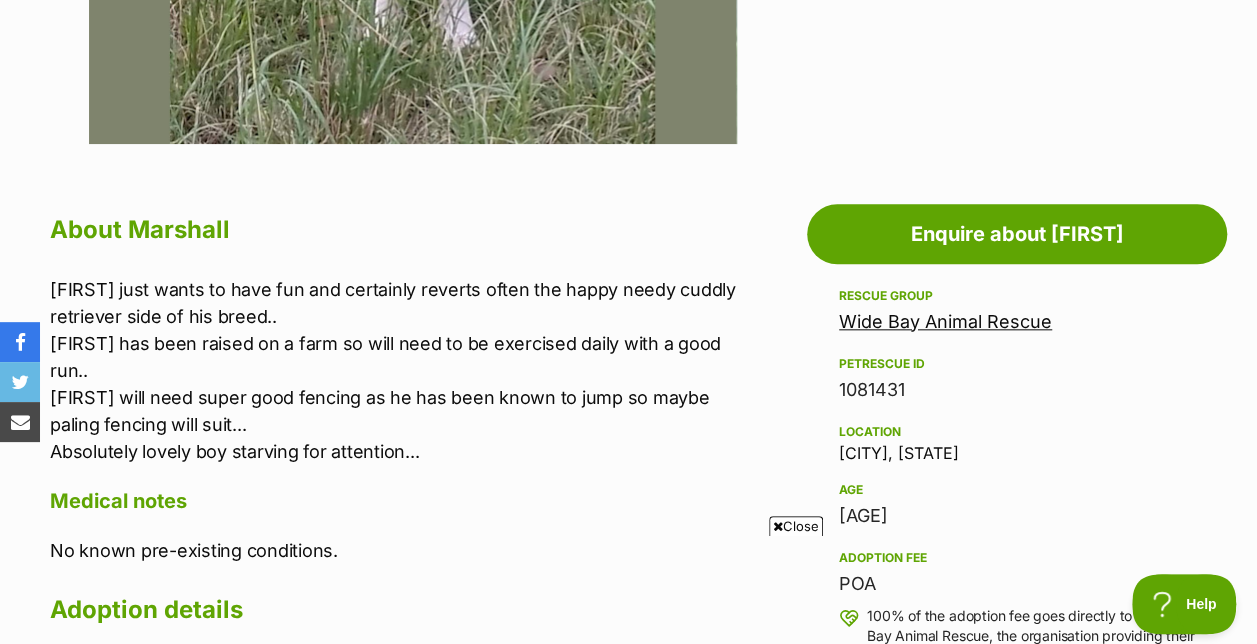 click on "Marshall just wants to have fun and certainly reverts often the happy needy cuddly retriever side of his breed..
Marshall has been raised on a farm so will need to be exercised daily with a good run..
Marshall will need super good fencing as he has been known to jump so maybe paling fencing will suit...
Absolutely lovely boy starving for attention..." at bounding box center (399, 370) 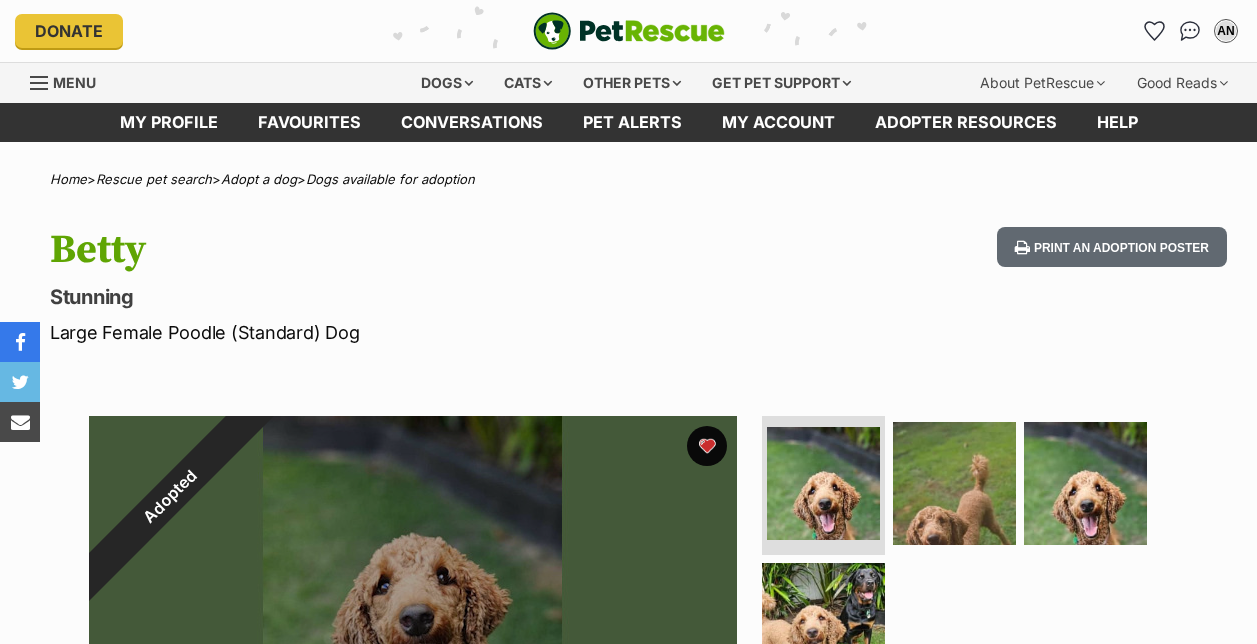 scroll, scrollTop: 0, scrollLeft: 0, axis: both 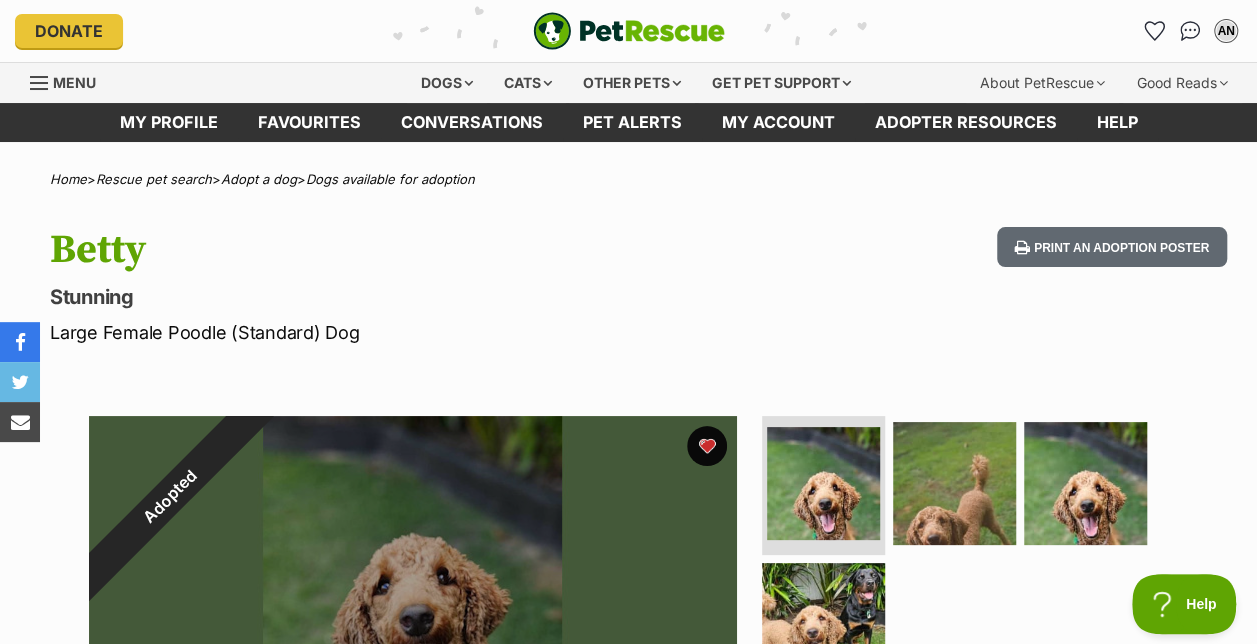 click at bounding box center (413, 740) 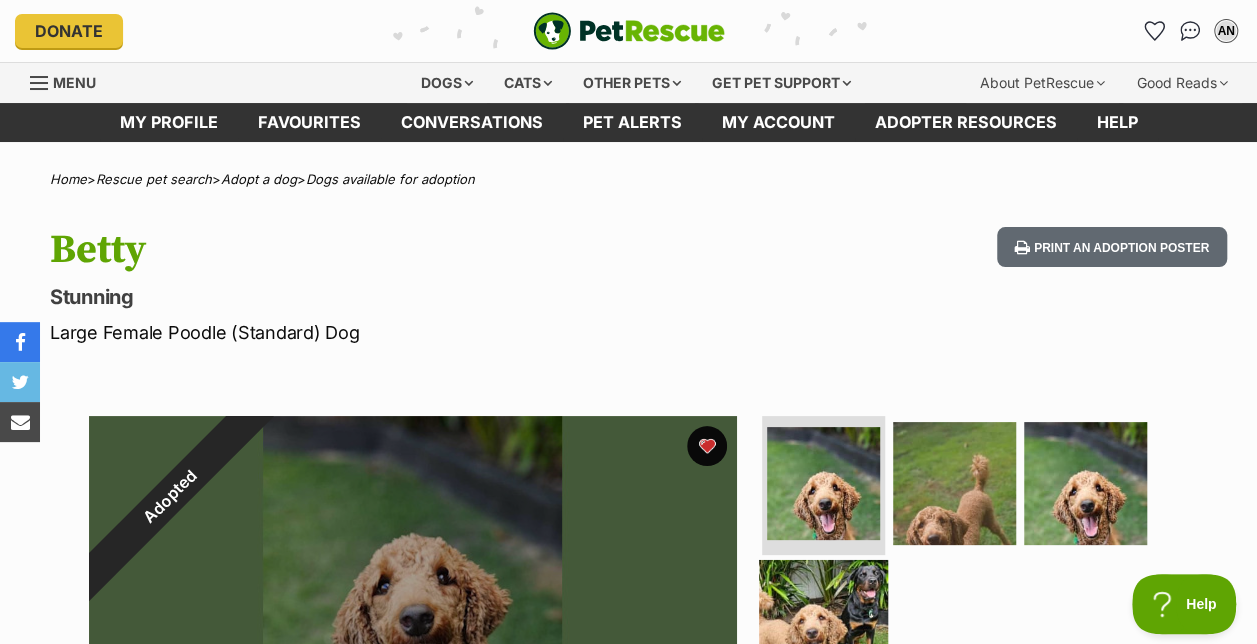 scroll, scrollTop: 0, scrollLeft: 0, axis: both 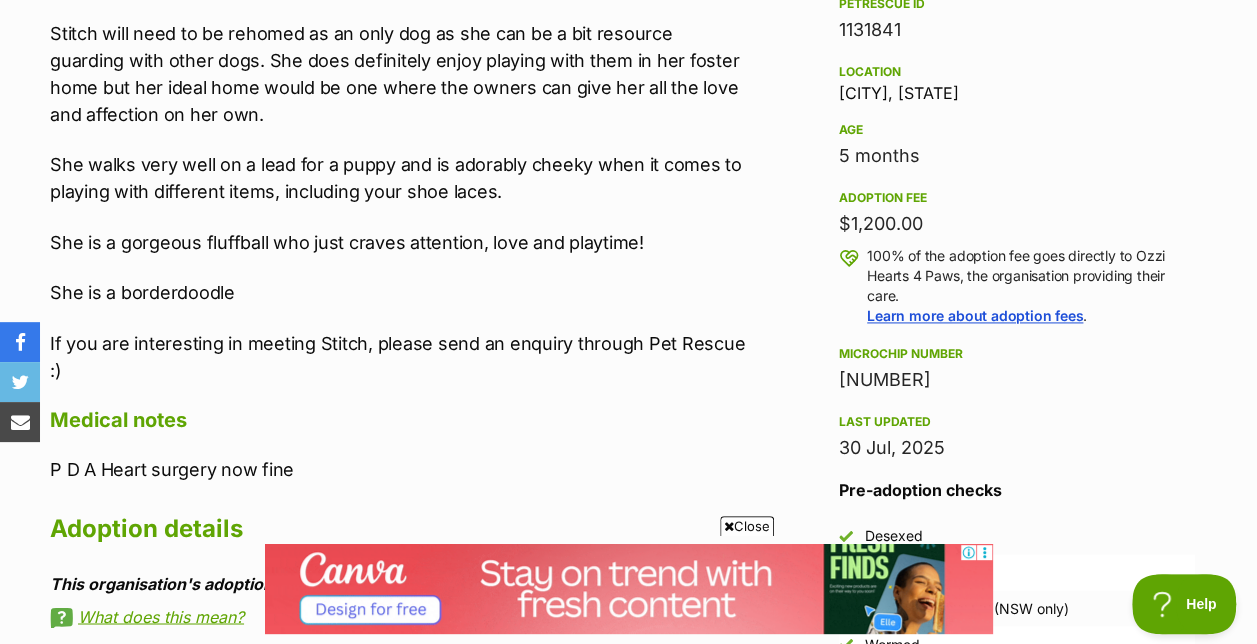 click at bounding box center [729, 526] 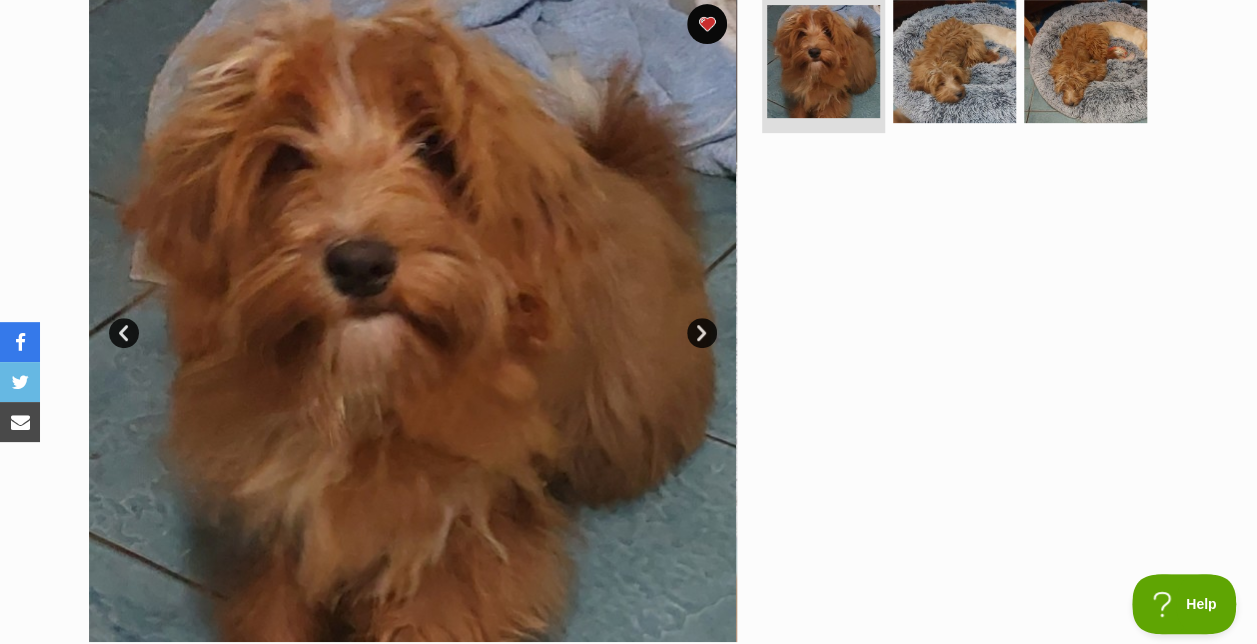 scroll, scrollTop: 360, scrollLeft: 0, axis: vertical 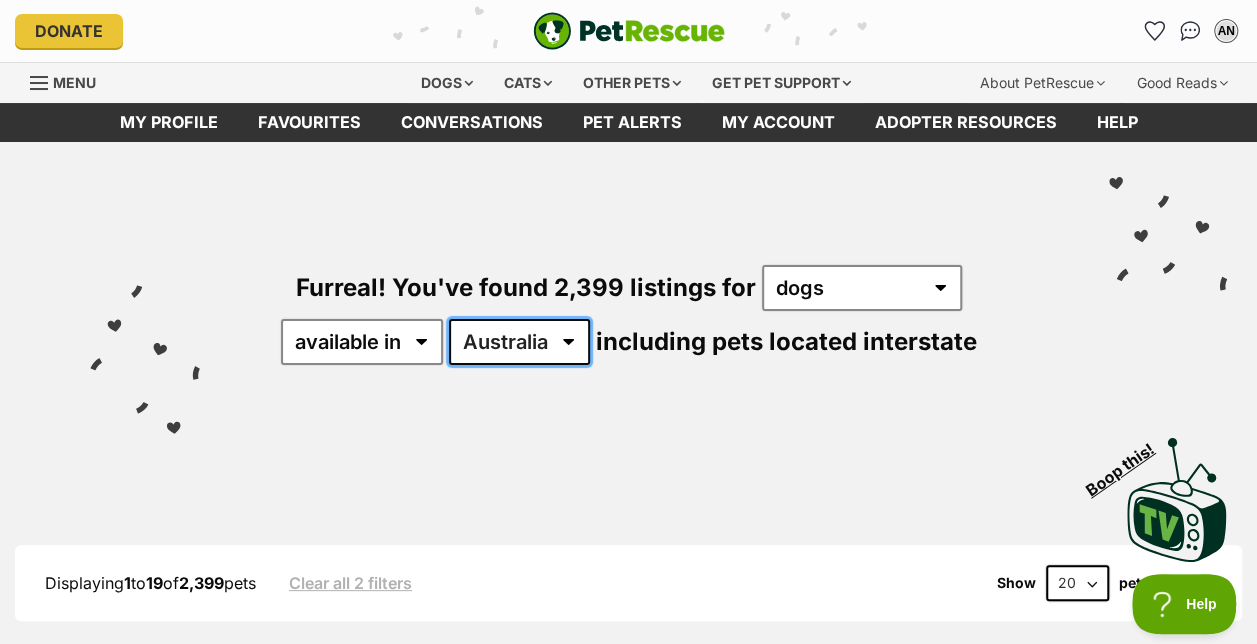 click on "Australia
ACT
NSW
NT
QLD
SA
TAS
VIC
WA" at bounding box center (519, 342) 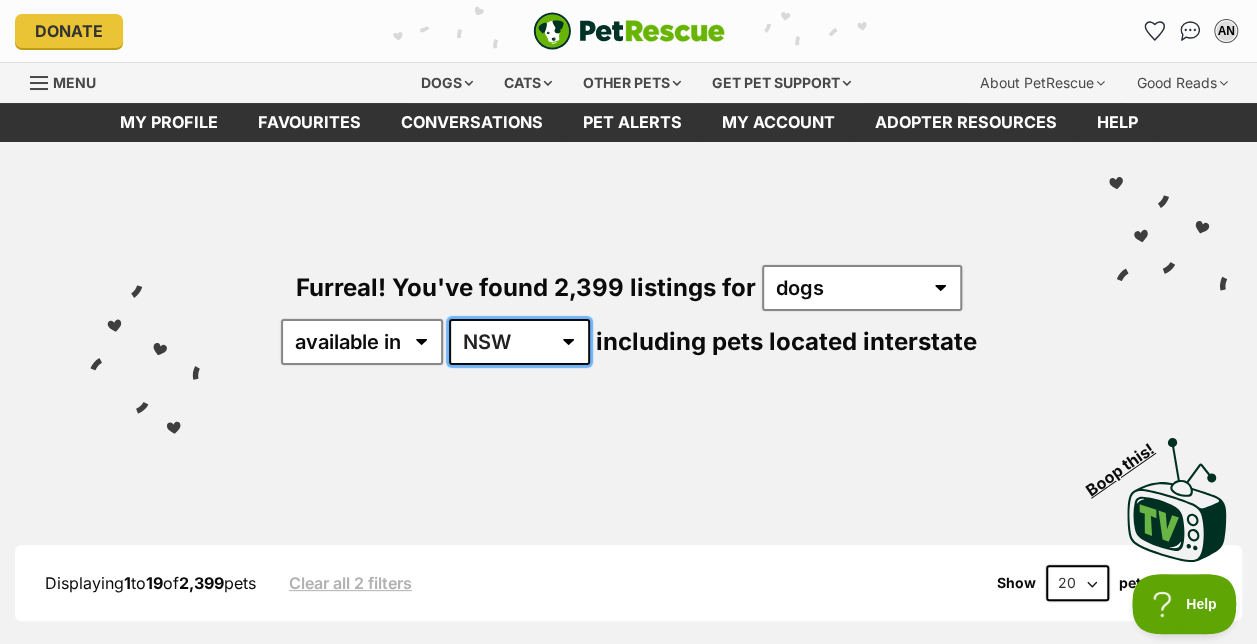 click on "Australia
ACT
NSW
NT
QLD
SA
TAS
VIC
WA" at bounding box center (519, 342) 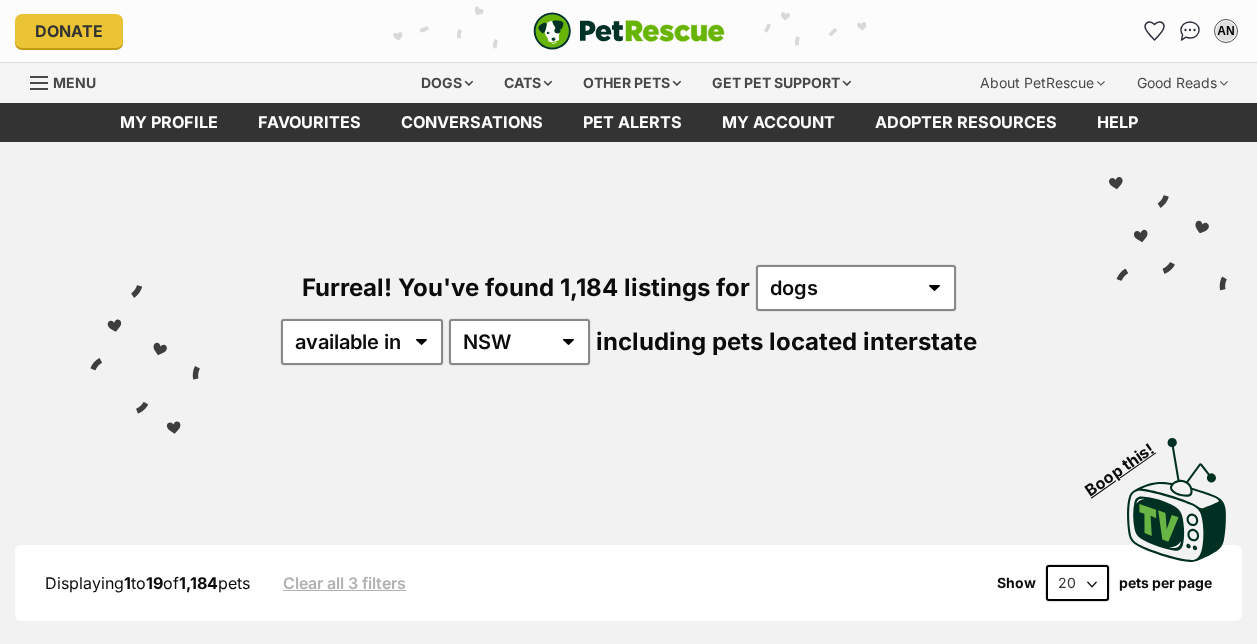 scroll, scrollTop: 0, scrollLeft: 0, axis: both 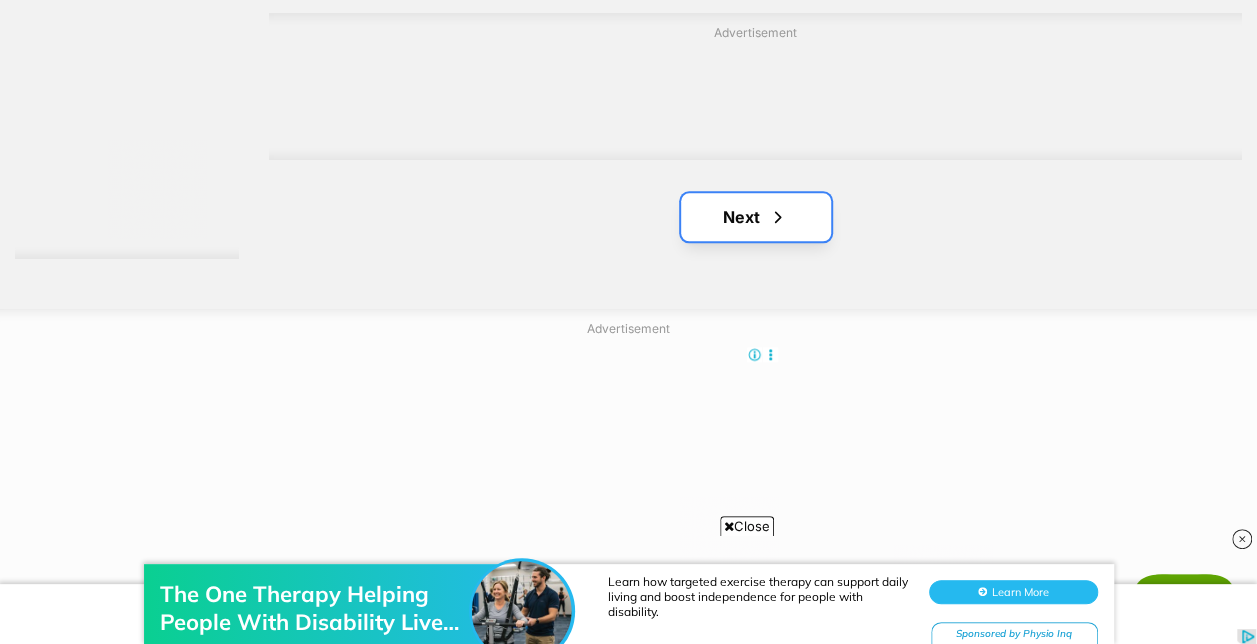 click on "Next" 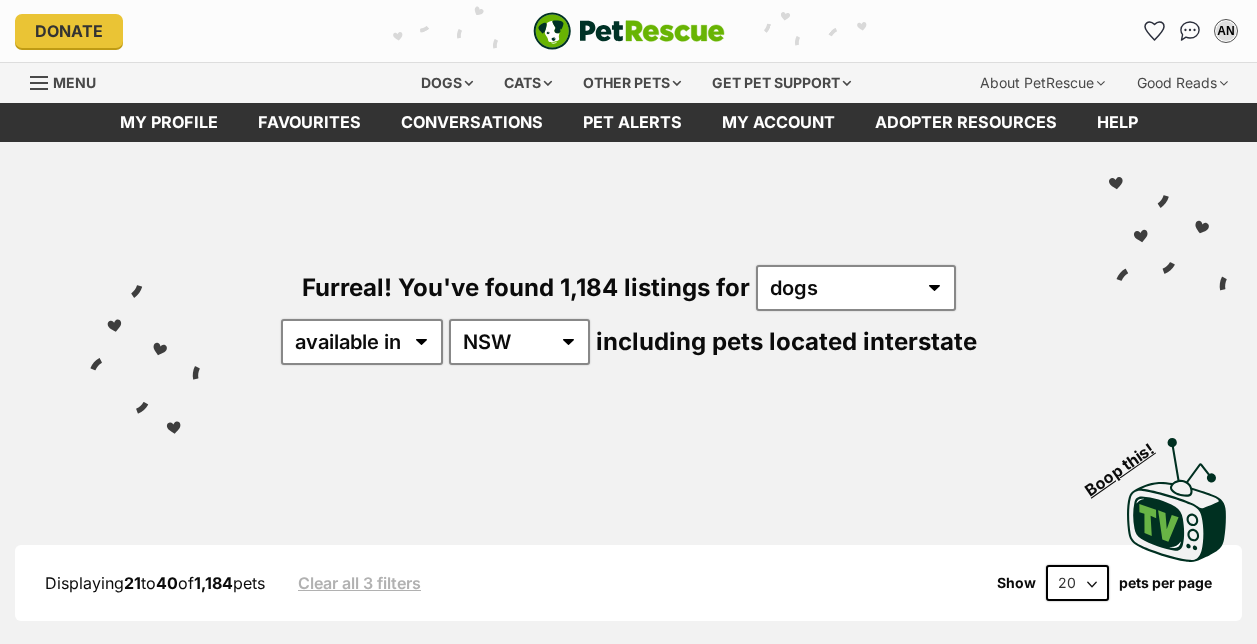 scroll, scrollTop: 0, scrollLeft: 0, axis: both 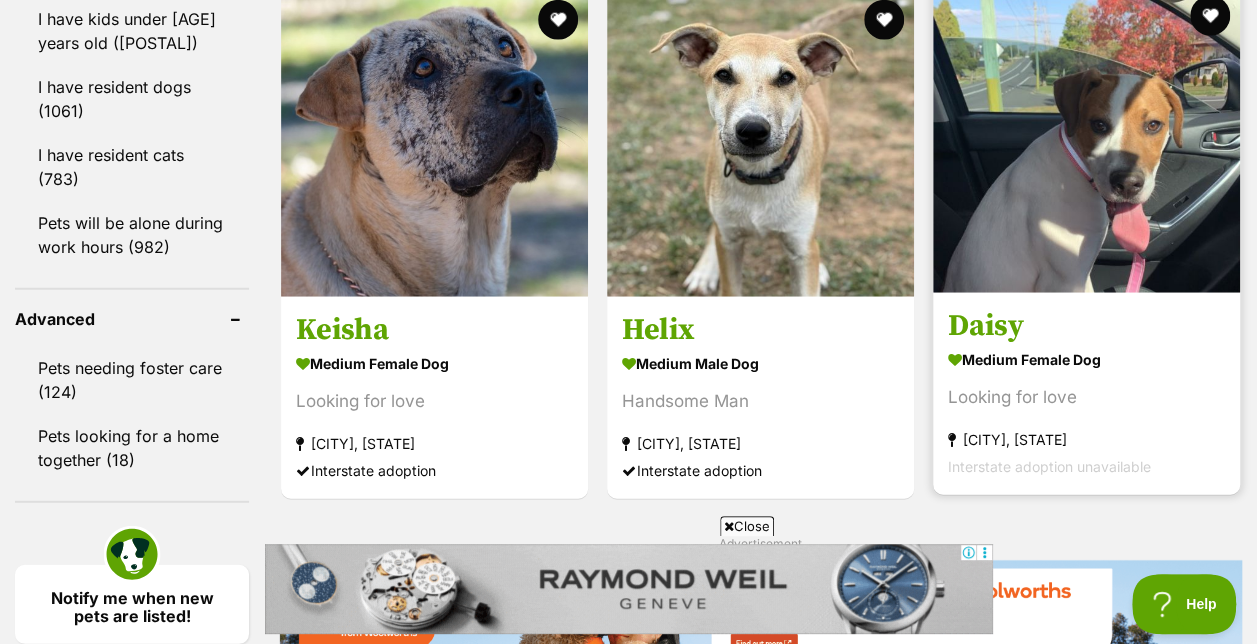 click at bounding box center [1086, 139] 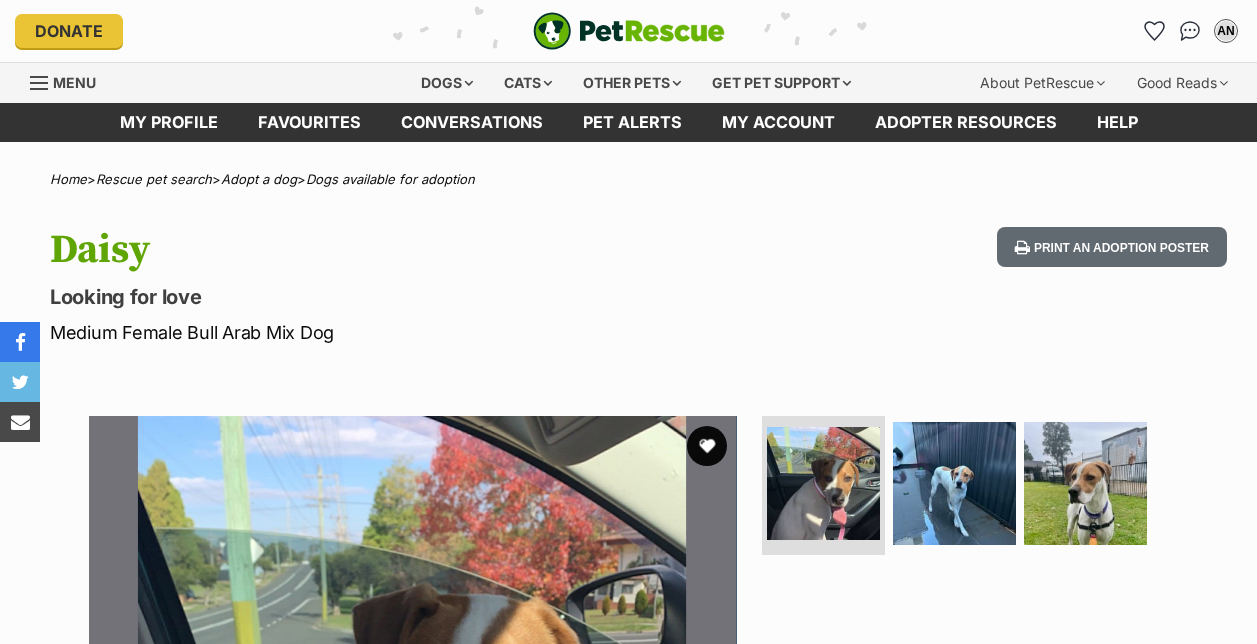 scroll, scrollTop: 0, scrollLeft: 0, axis: both 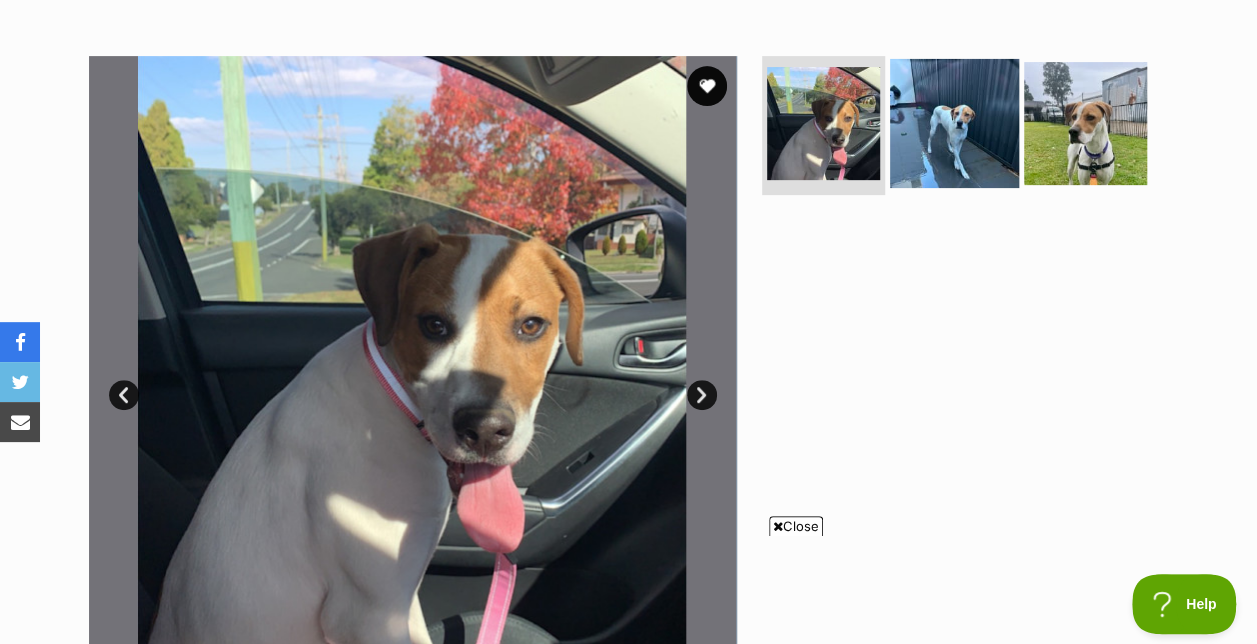 click at bounding box center [954, 122] 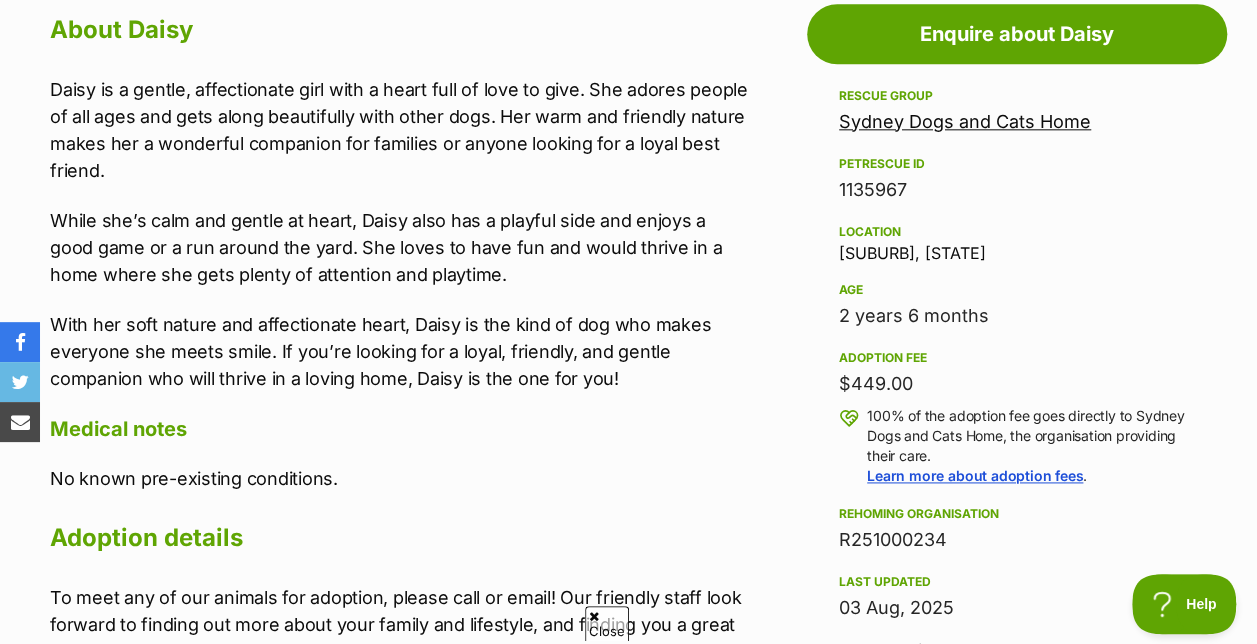 scroll, scrollTop: 0, scrollLeft: 0, axis: both 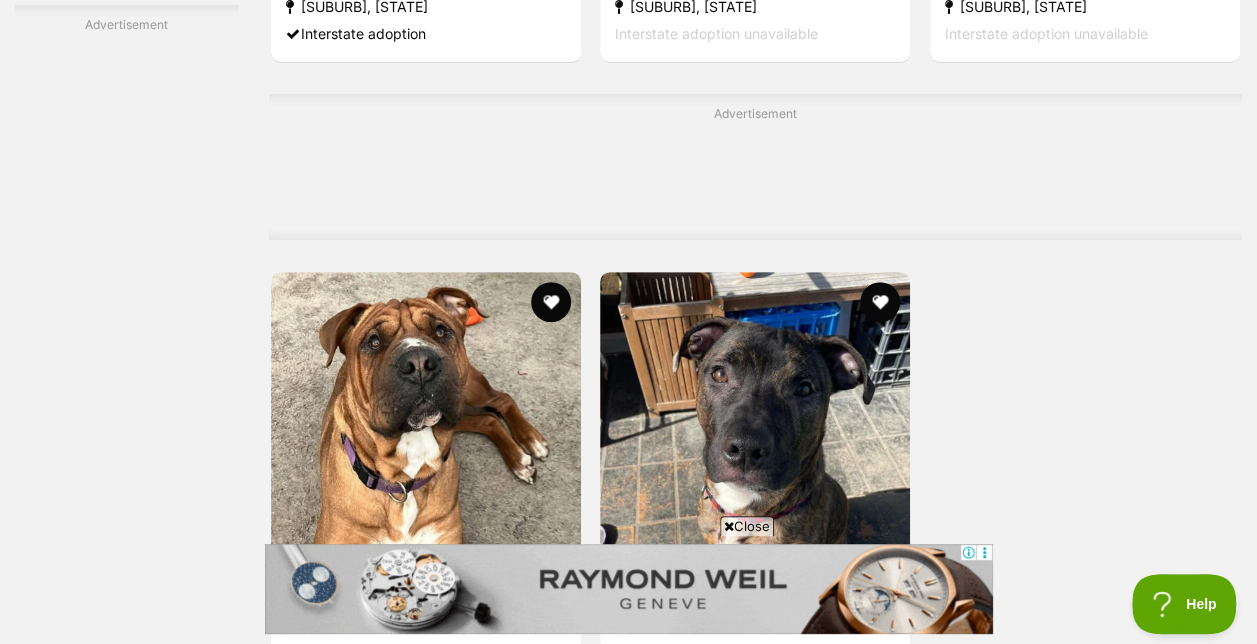 click on "Next" at bounding box center [836, 829] 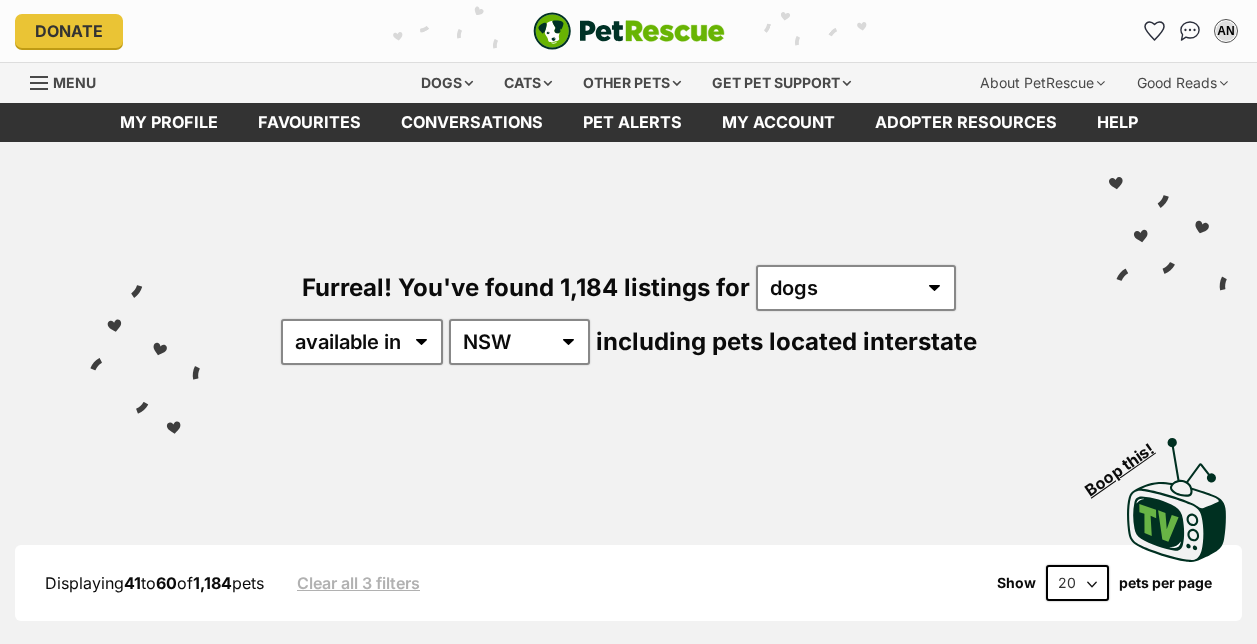 scroll, scrollTop: 0, scrollLeft: 0, axis: both 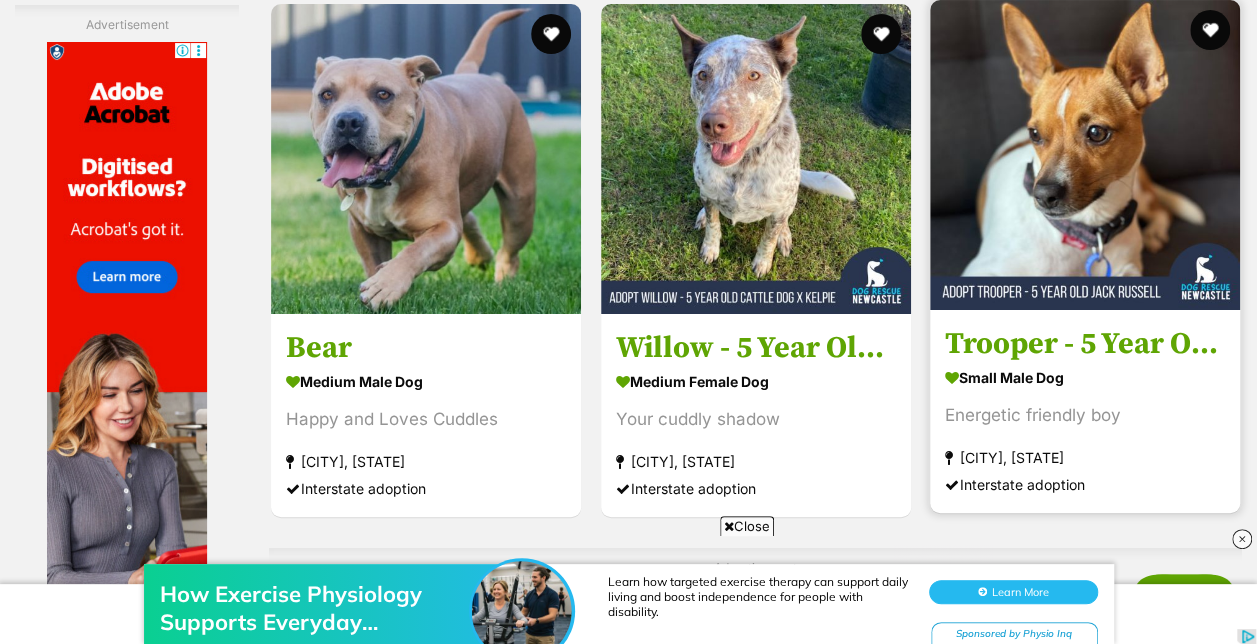click at bounding box center (1085, 155) 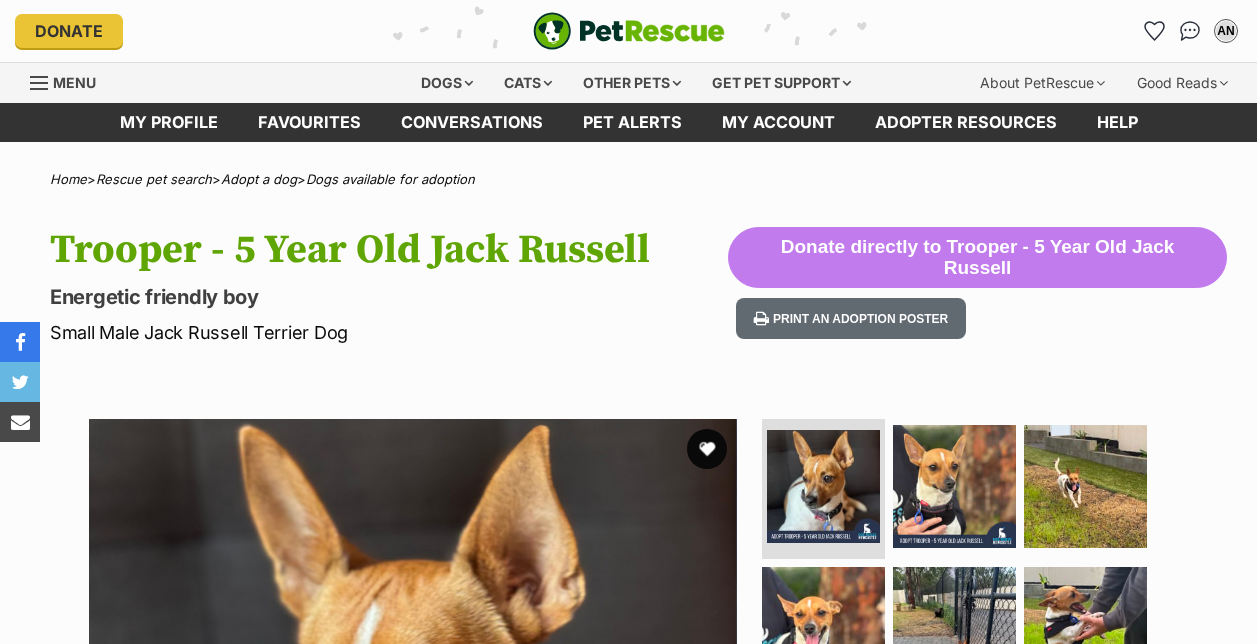 scroll, scrollTop: 0, scrollLeft: 0, axis: both 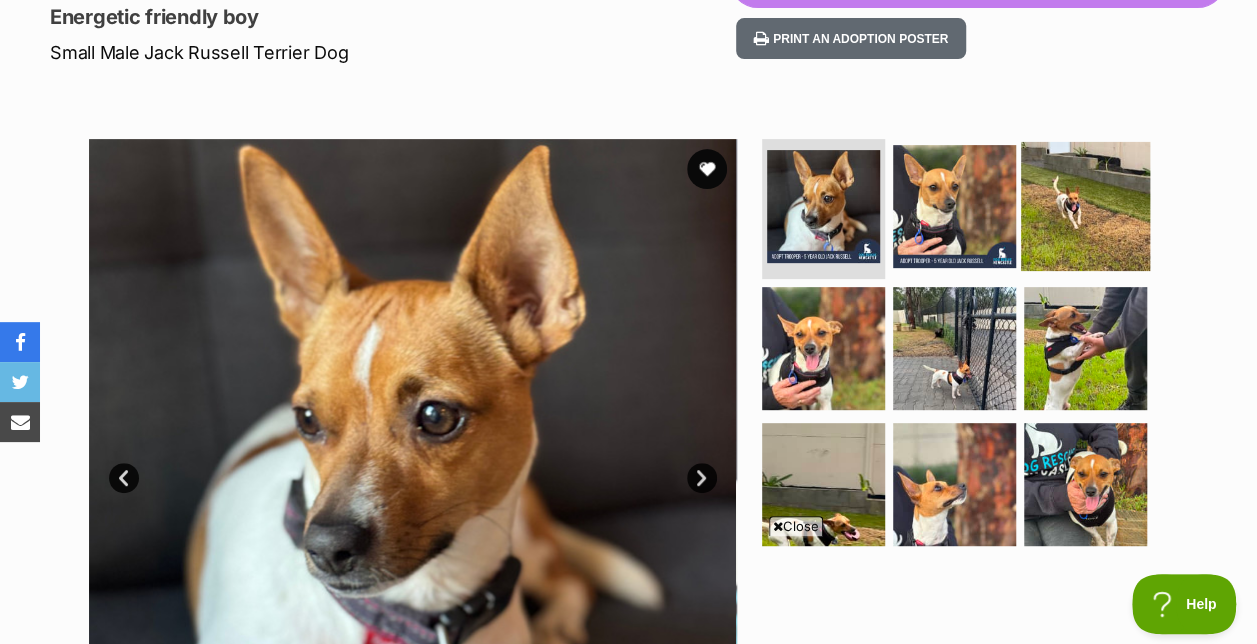 click at bounding box center [1085, 206] 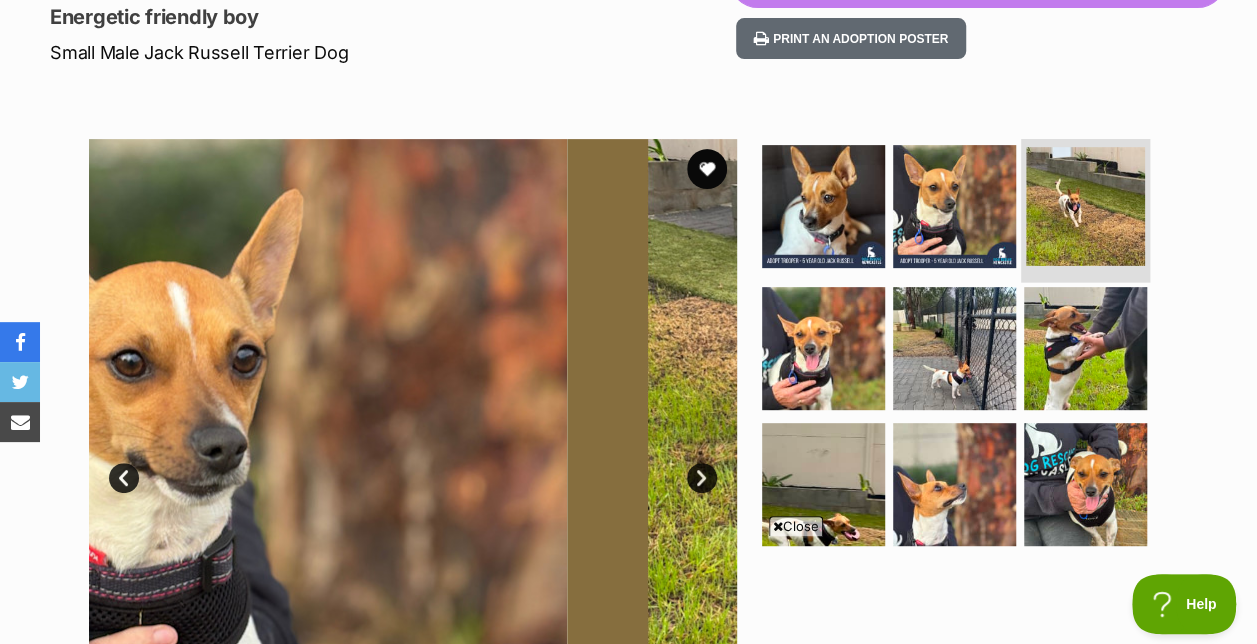 scroll, scrollTop: 0, scrollLeft: 0, axis: both 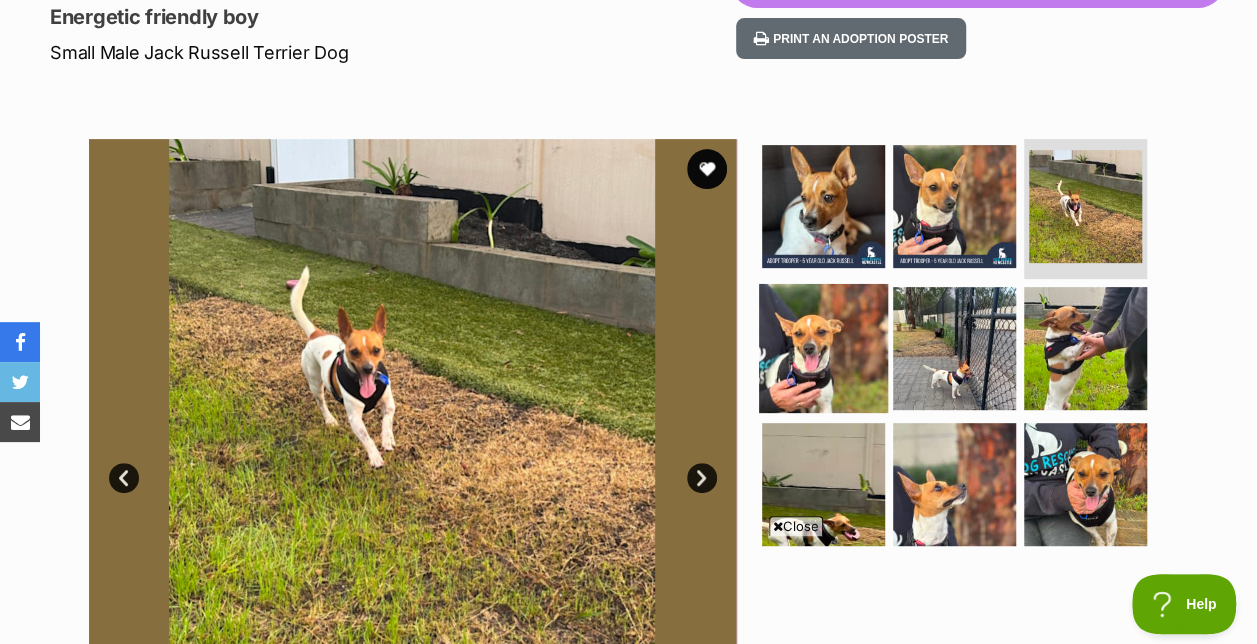 click at bounding box center (823, 348) 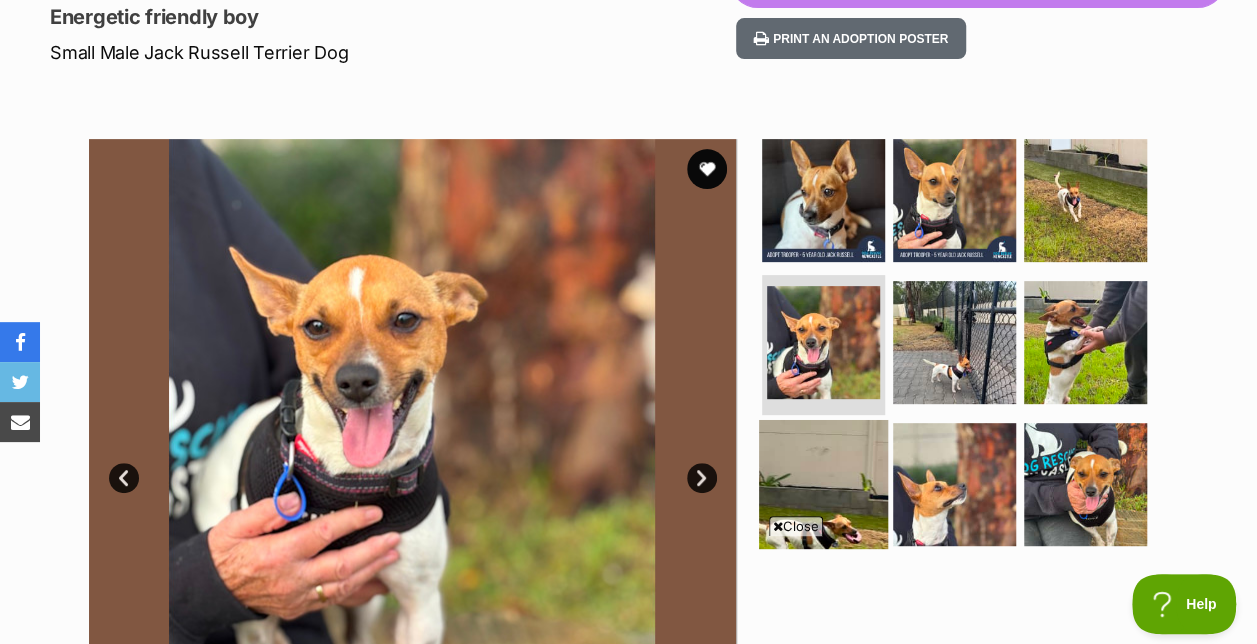 click at bounding box center (823, 483) 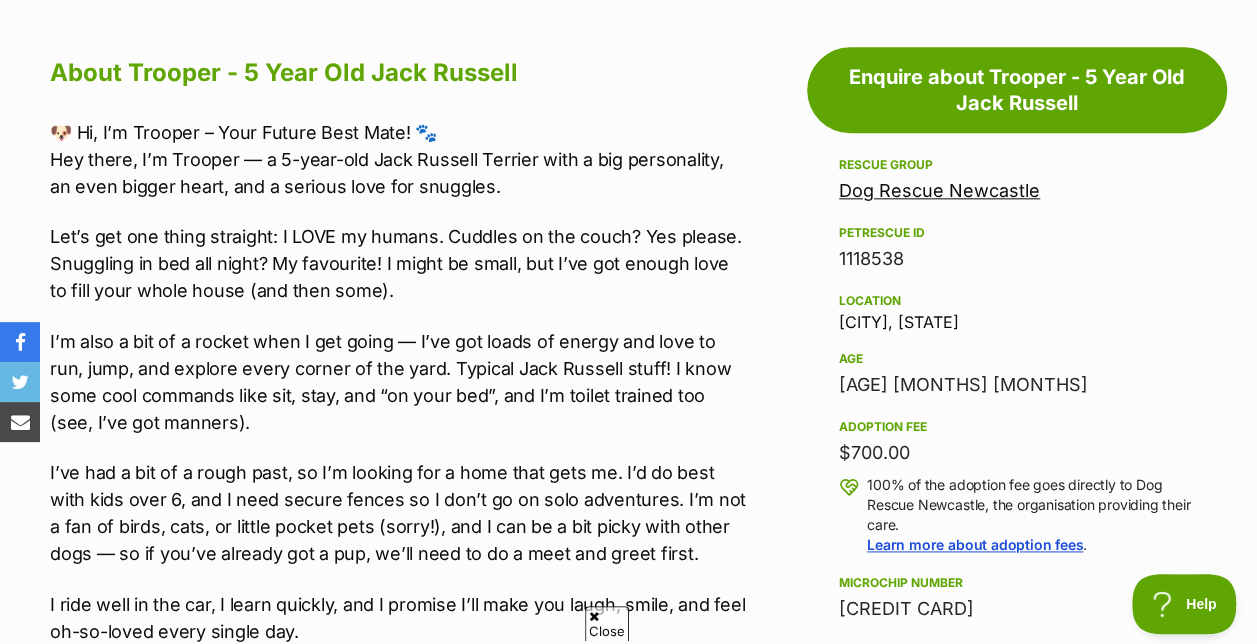 scroll, scrollTop: 0, scrollLeft: 0, axis: both 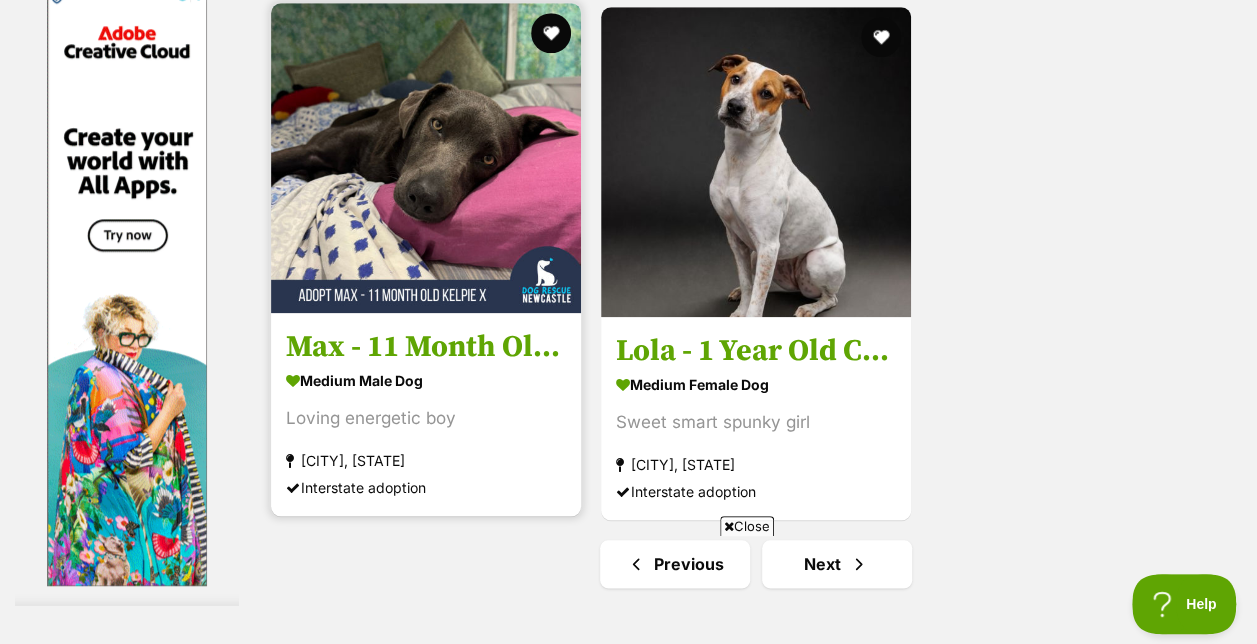 click at bounding box center [426, 158] 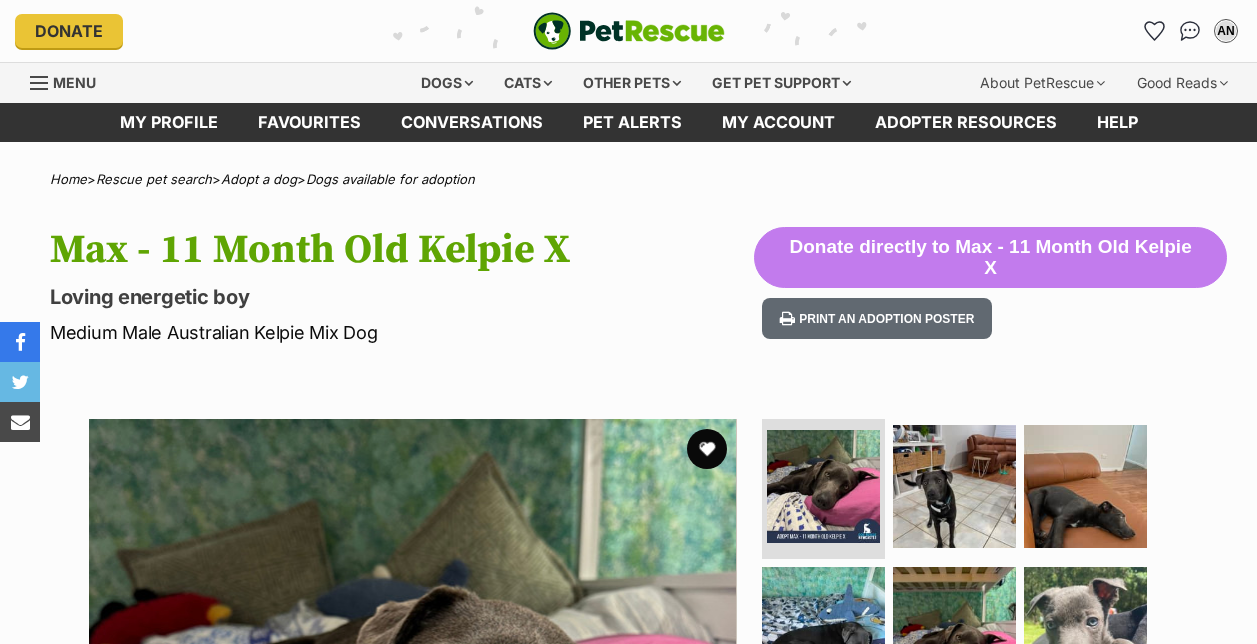 scroll, scrollTop: 0, scrollLeft: 0, axis: both 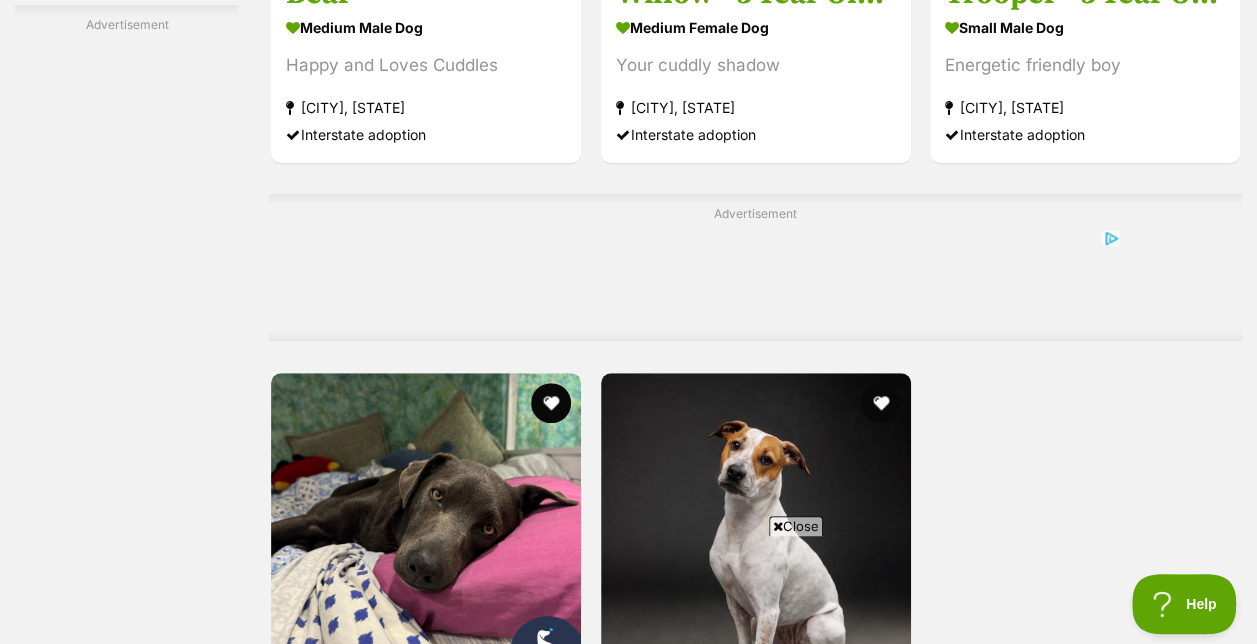 click at bounding box center (756, 528) 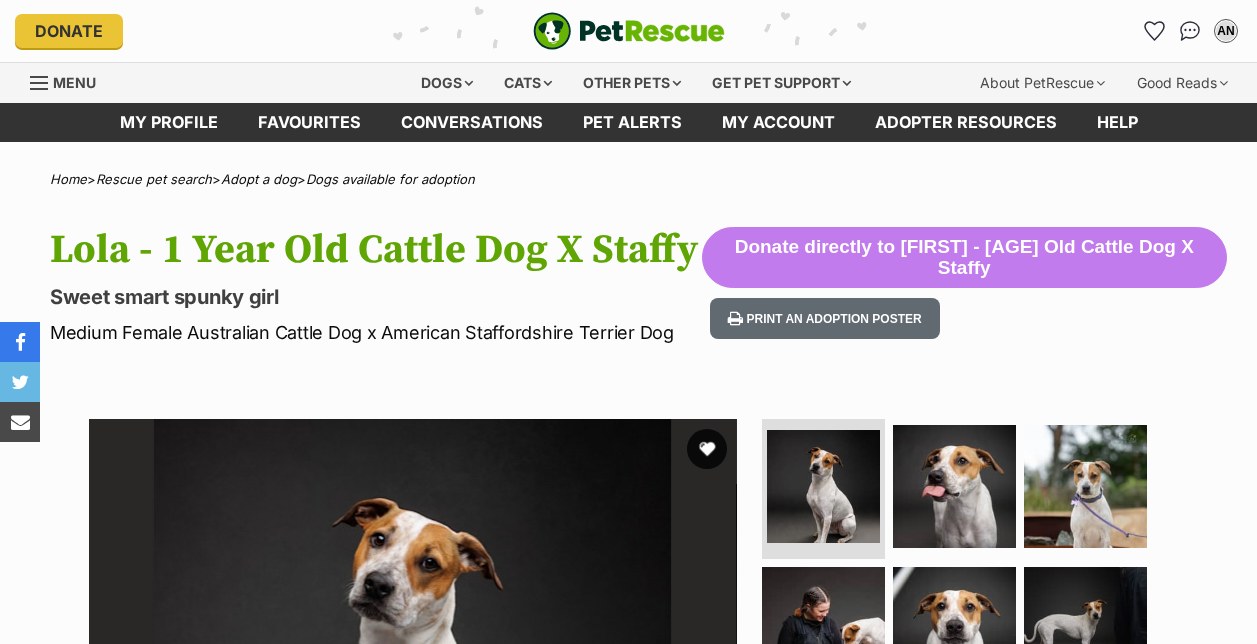 scroll, scrollTop: 0, scrollLeft: 0, axis: both 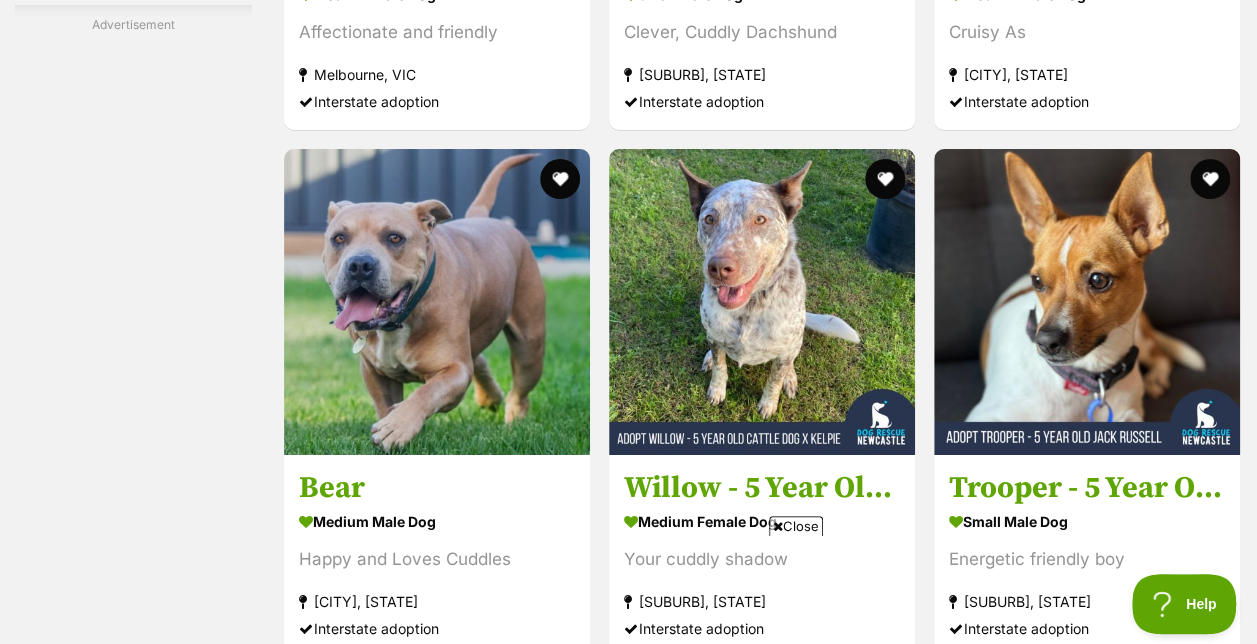 click on "Dotti
medium female Dog
Loves people
[SUBURB], [STATE]
Interstate adoption unavailable
Daisy
large female Dog
🌼 Blooming gorgeous! 🌼
[SUBURB], [STATE]
Interstate adoption unavailable
Apple Crumble
medium female Dog
Playful & Affectionate ❤
[CITY], [STATE]
Interstate adoption
Mojo
medium male Dog
Chunky
[SUBURB], [STATE]
Interstate adoption unavailable
Ms [LAST] von [LAST]
large female Dog
Affectionate and loyal.
[SUBURB], [STATE]
Interstate adoption
Ms [LAST]. [LAST] von [LAST]
medium female Dog
Sweet and Gentle ✅✅✅✅✅
[SUBURB], [STATE]
Interstate adoption
Advertisement
Buller
medium male Dog
Confident and cuddly!" at bounding box center [762, -748] 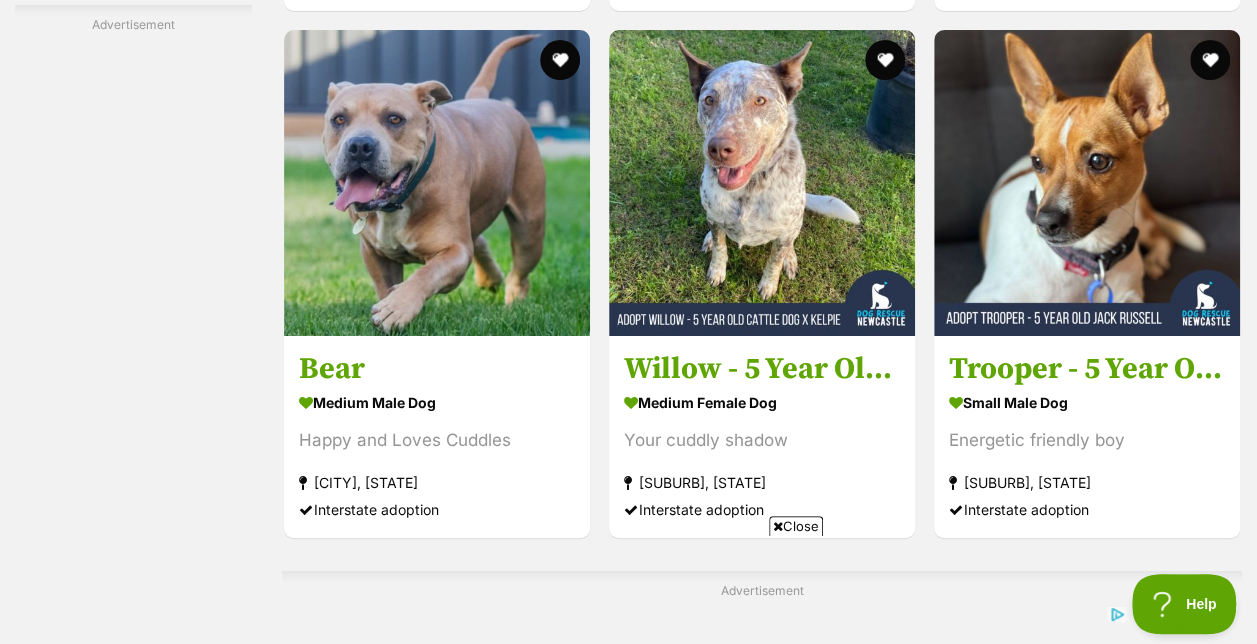 scroll, scrollTop: 3831, scrollLeft: 0, axis: vertical 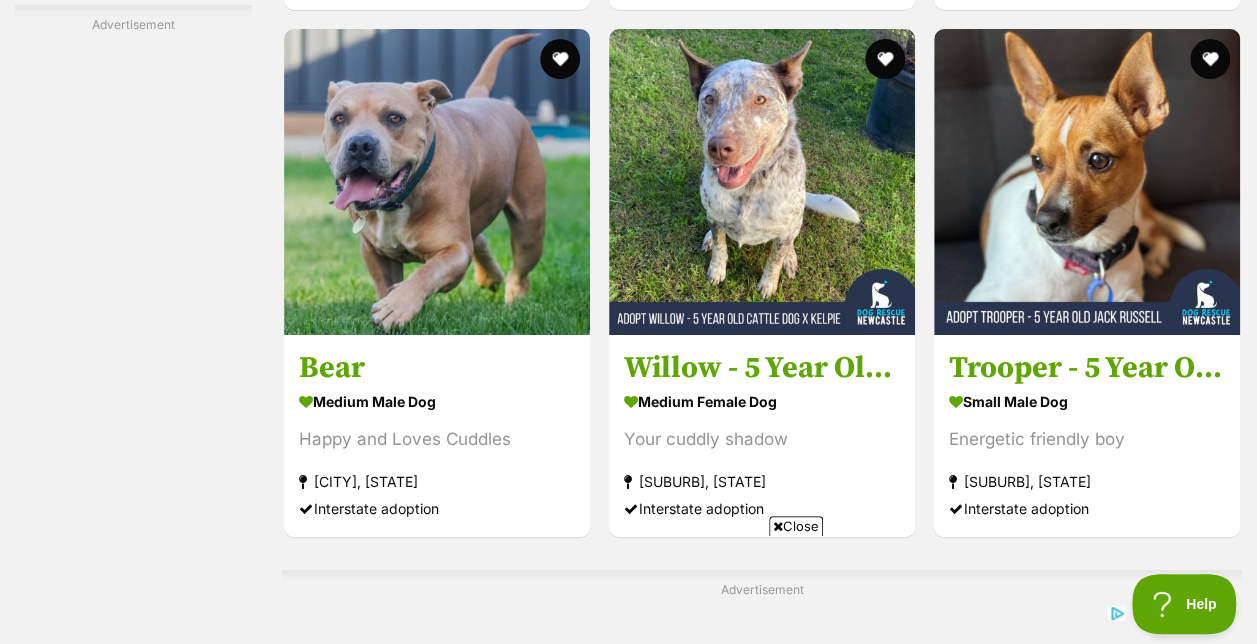 click on "Next" at bounding box center [843, 1301] 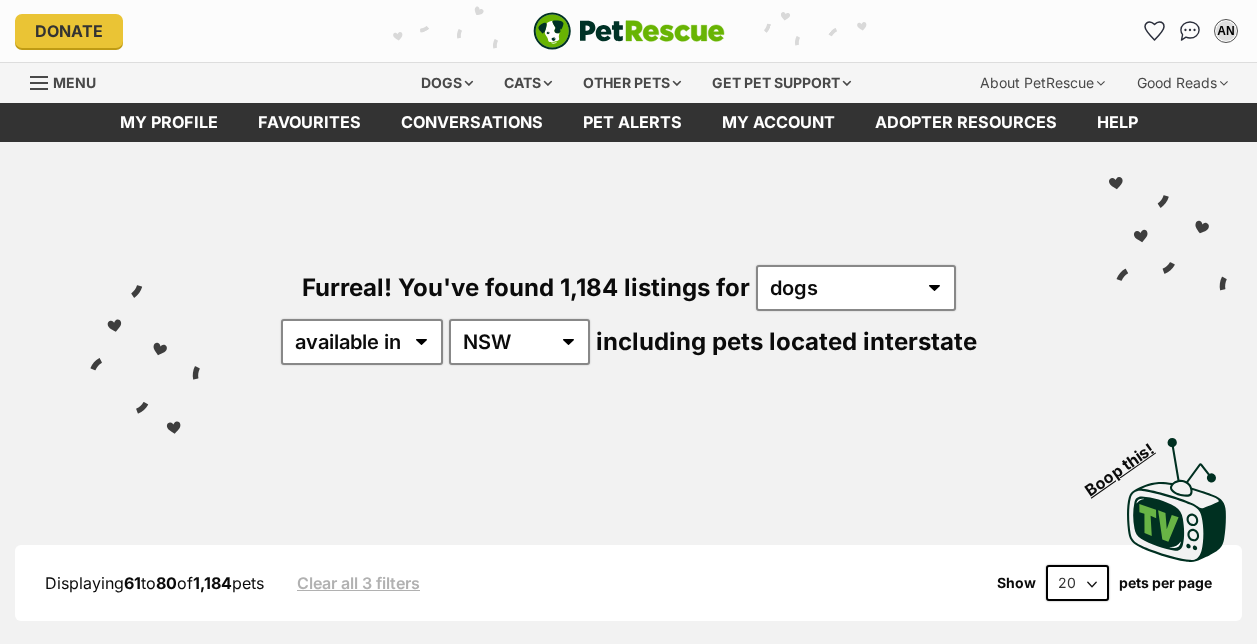 scroll, scrollTop: 0, scrollLeft: 0, axis: both 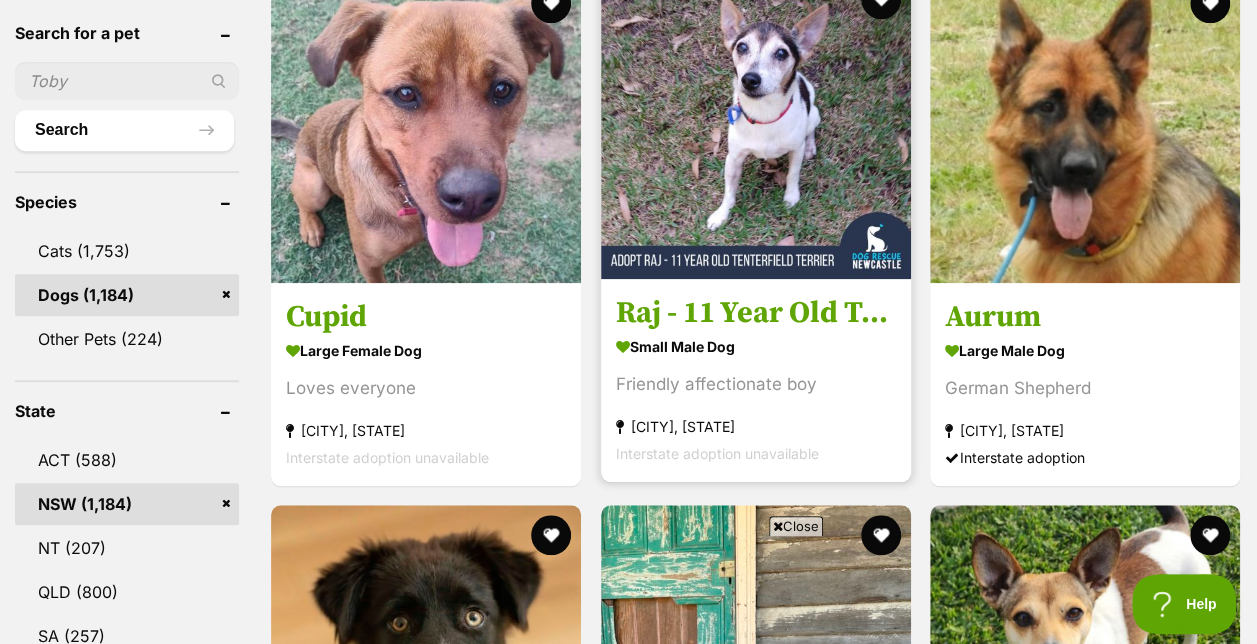 click at bounding box center [756, 124] 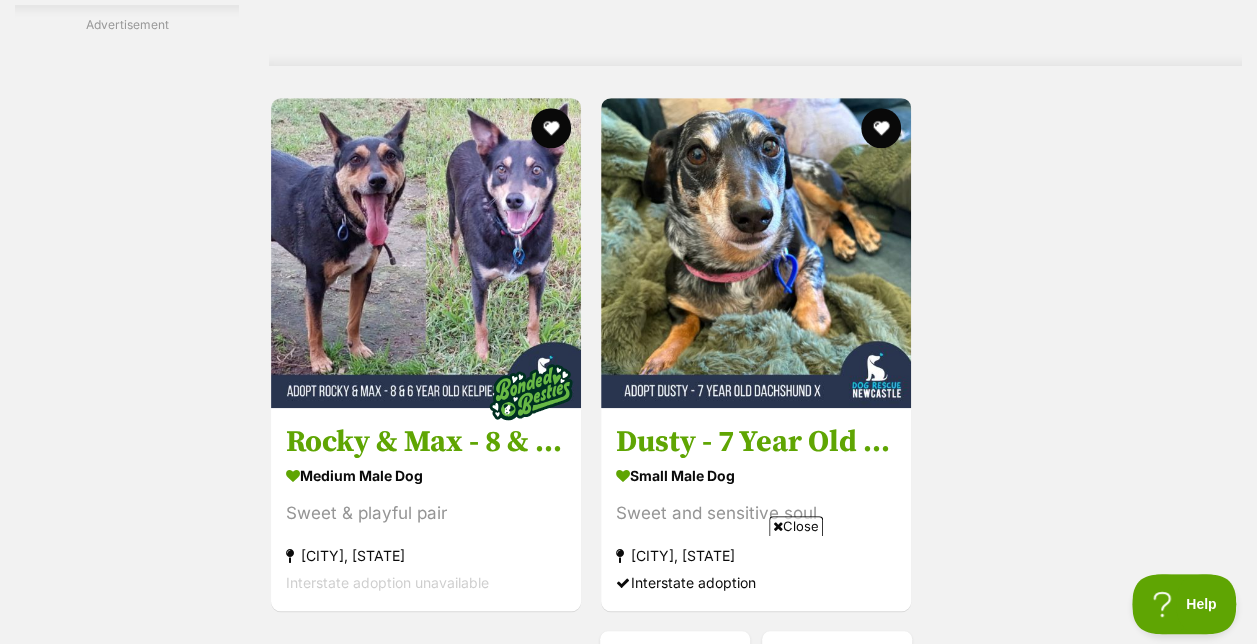 scroll, scrollTop: 4440, scrollLeft: 0, axis: vertical 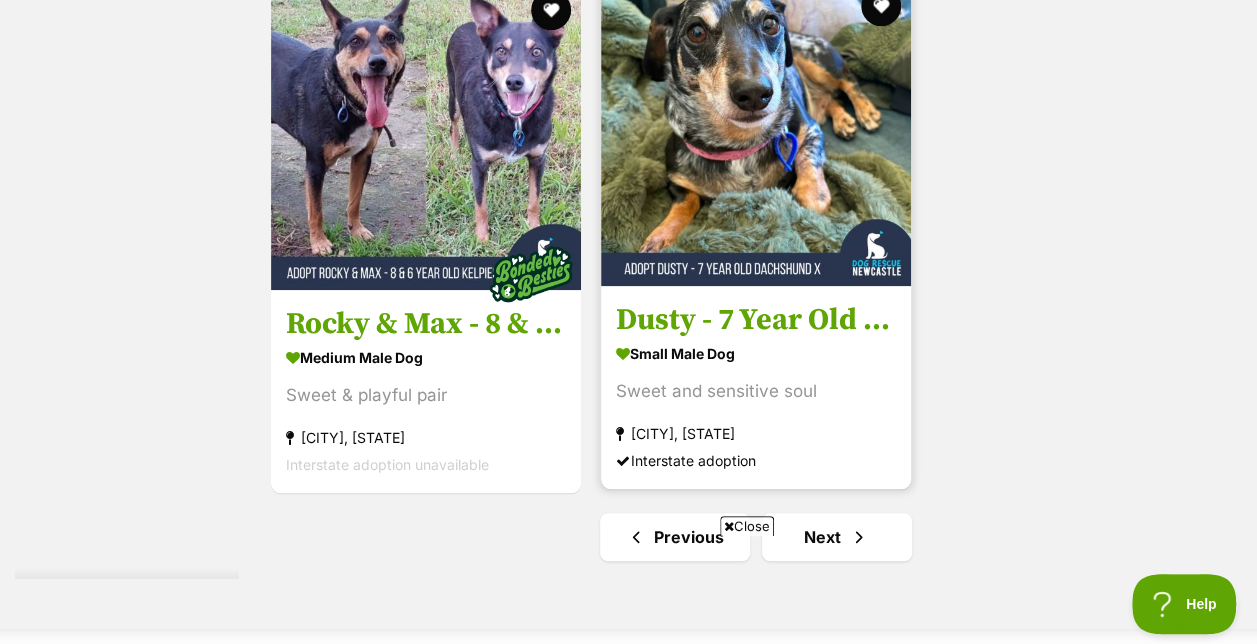 click at bounding box center (756, 131) 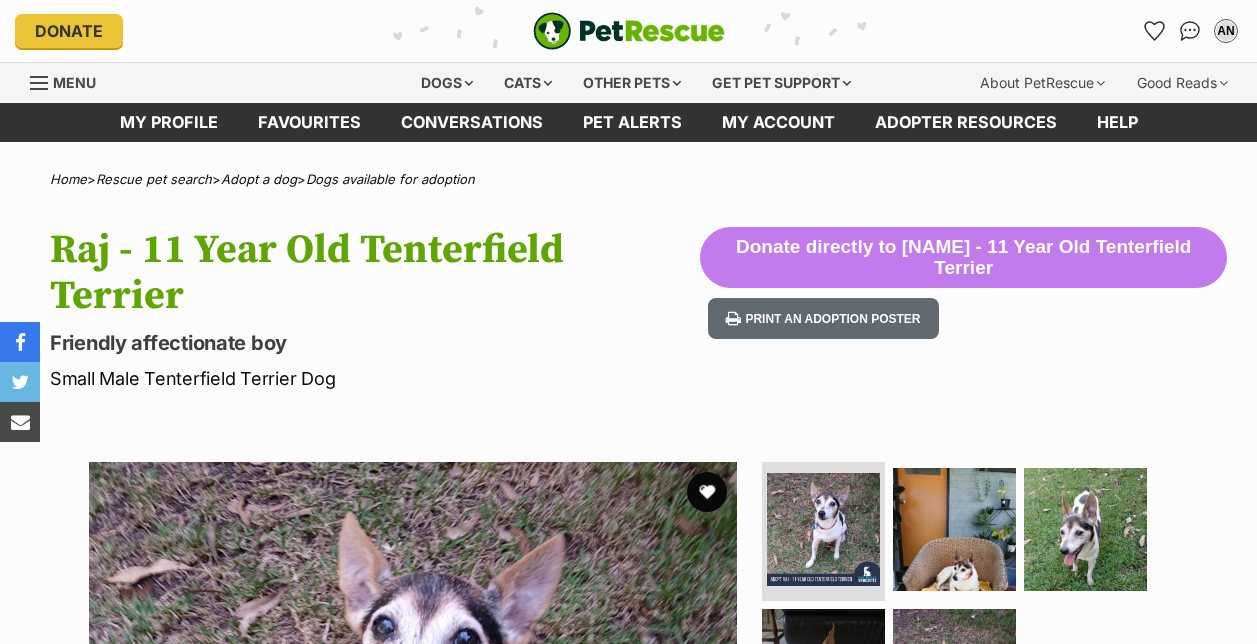 scroll, scrollTop: 0, scrollLeft: 0, axis: both 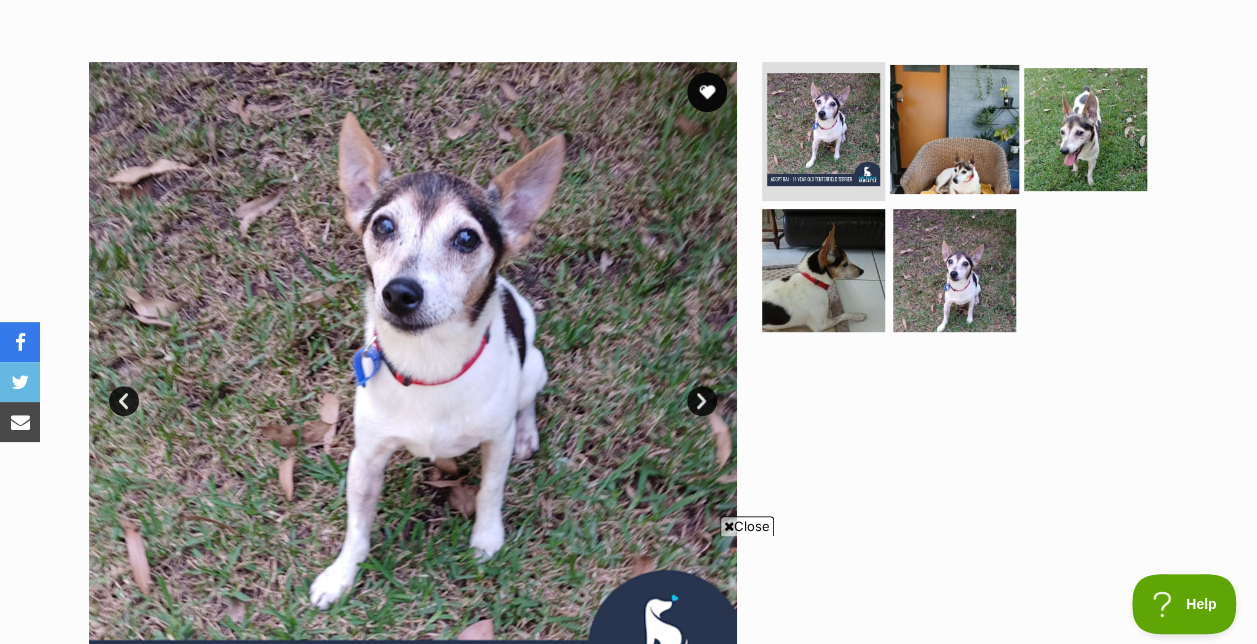 click at bounding box center [954, 128] 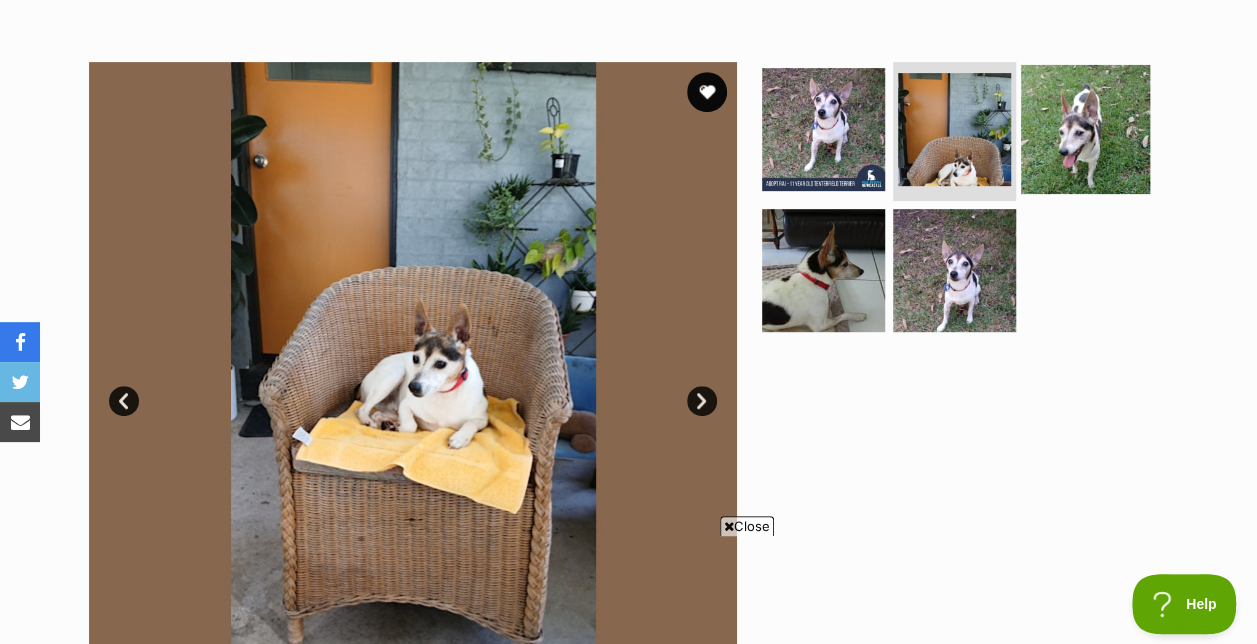 click at bounding box center [1085, 128] 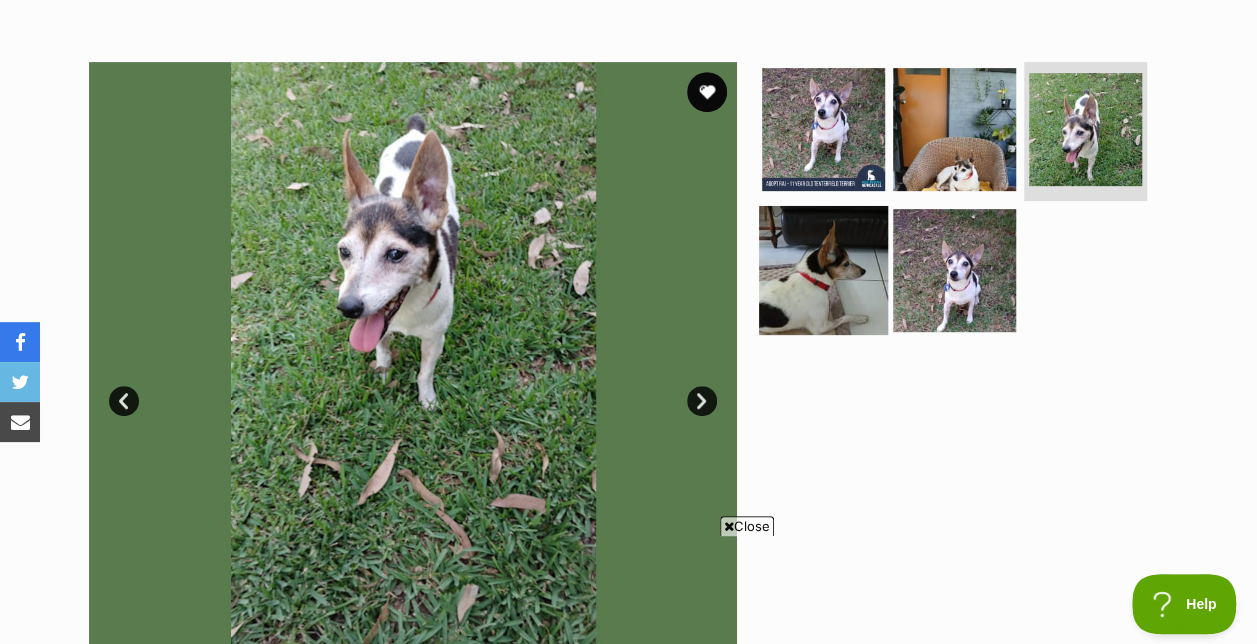 click at bounding box center [823, 270] 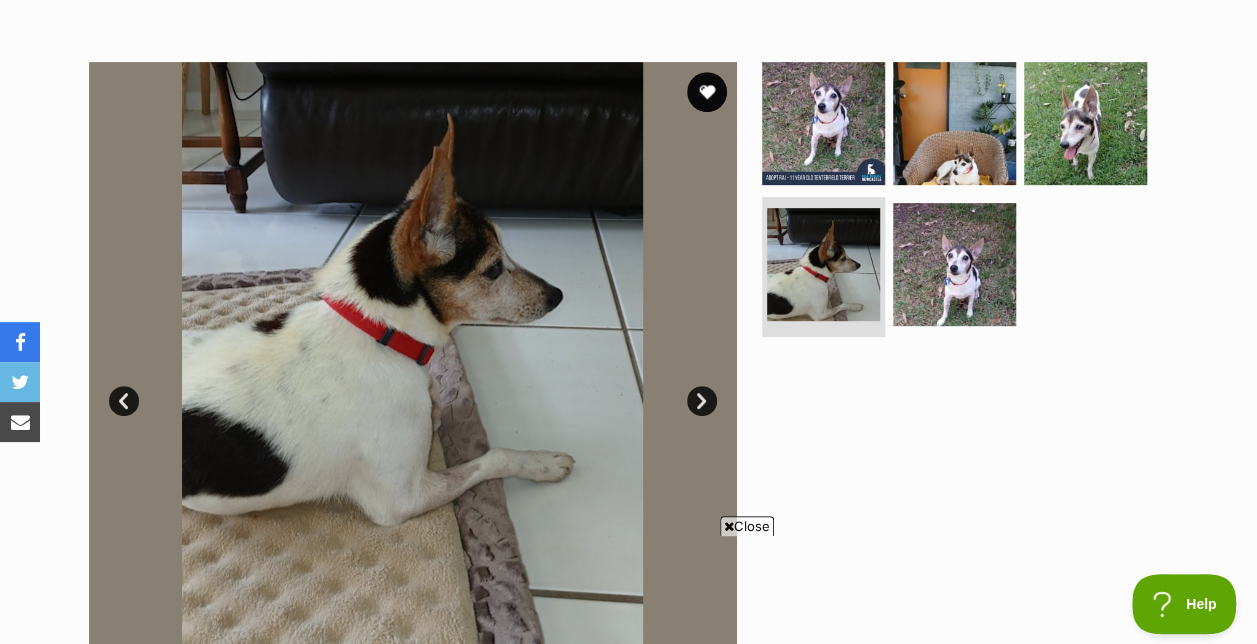 click on "Available
4
of 5 images
4
of 5 images
4
of 5 images
4
of 5 images
4
of 5 images
Next Prev 1 2 3 4 5" at bounding box center (629, 371) 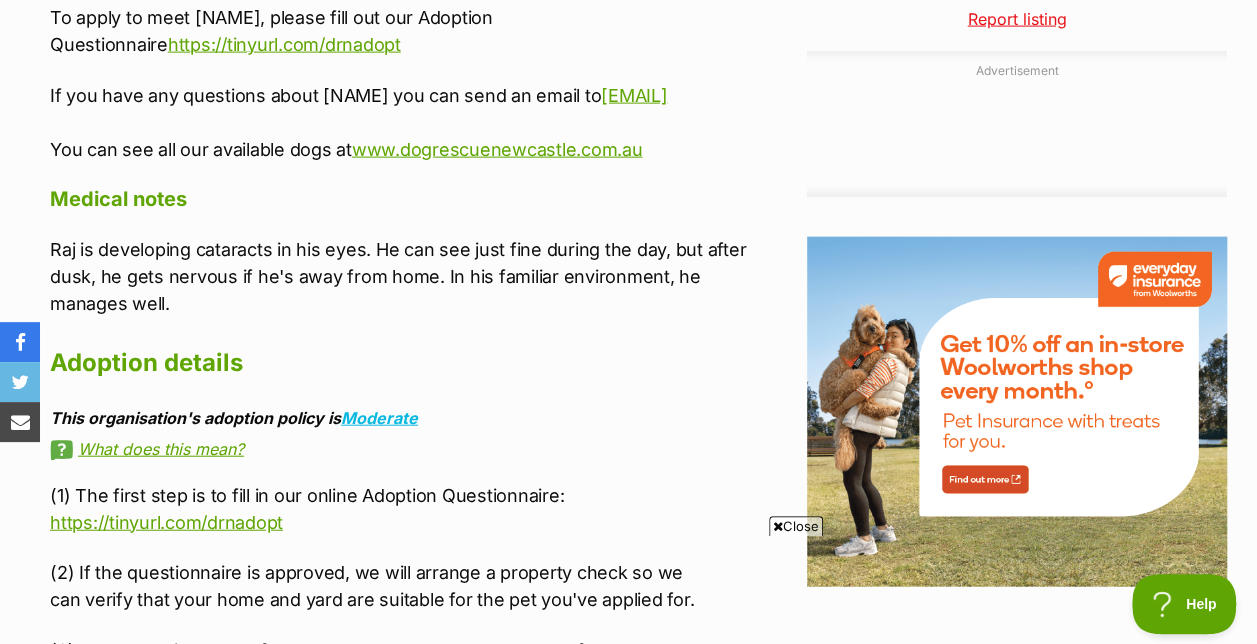 scroll, scrollTop: 0, scrollLeft: 0, axis: both 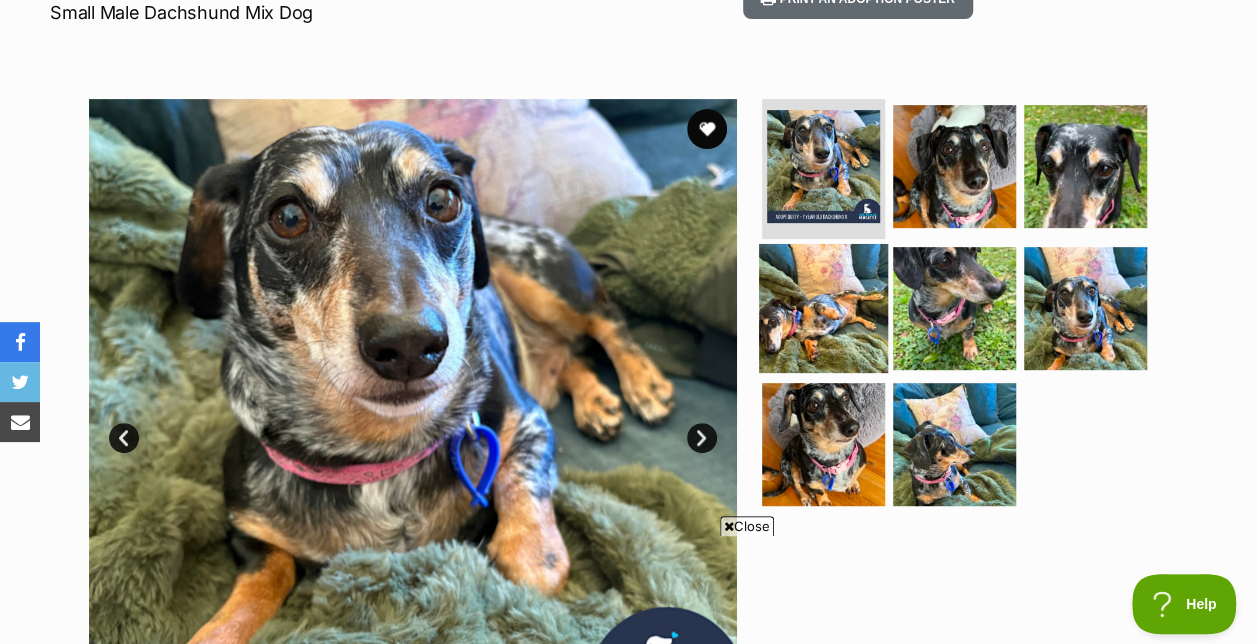 click at bounding box center (823, 308) 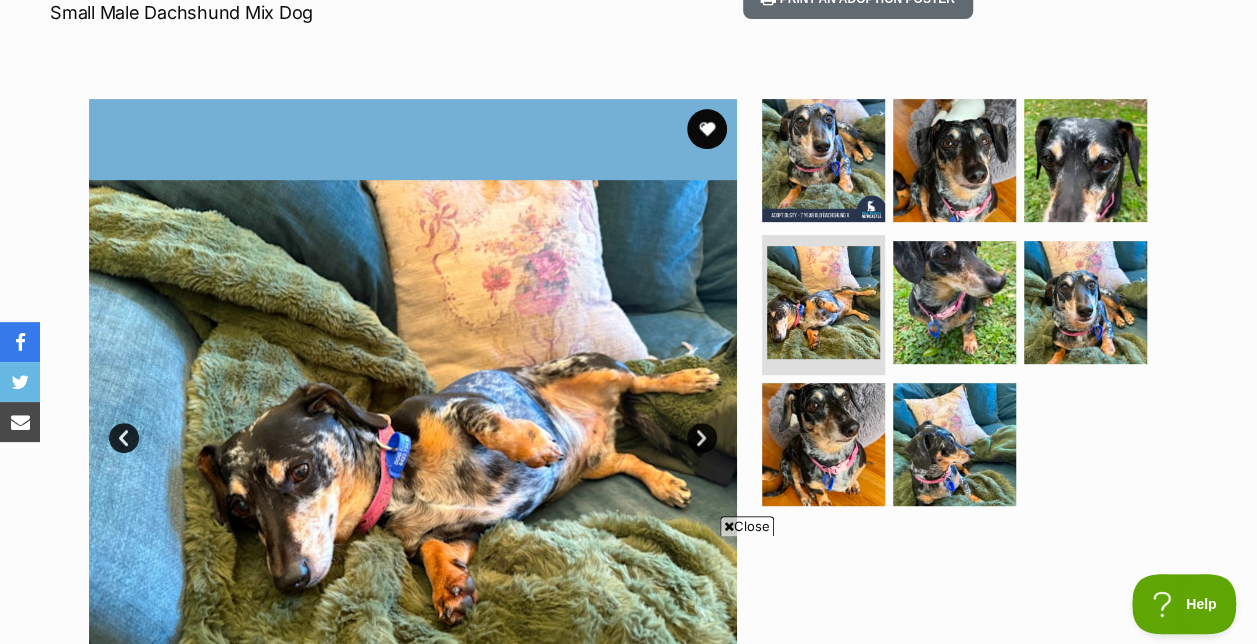 click on "Available
4
of 8 images
4
of 8 images
4
of 8 images
4
of 8 images
4
of 8 images
4
of 8 images
4
of 8 images
4
of 8 images
Next Prev 1 2 3 4 5 6 7 8" at bounding box center (629, 408) 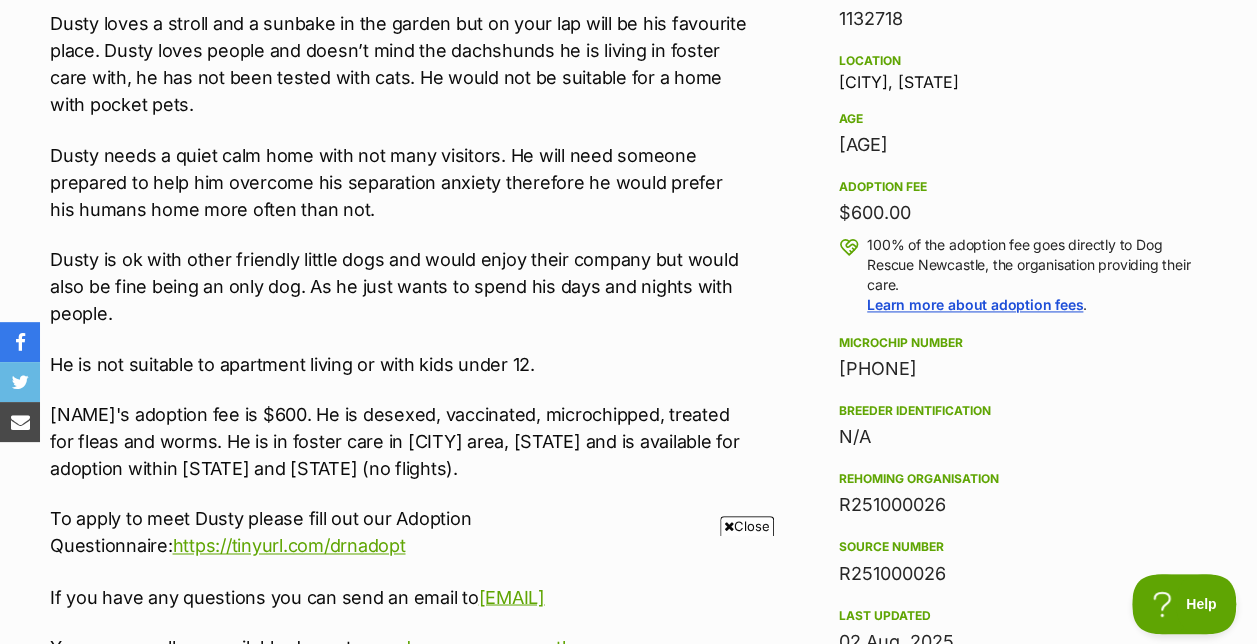 scroll, scrollTop: 1400, scrollLeft: 0, axis: vertical 